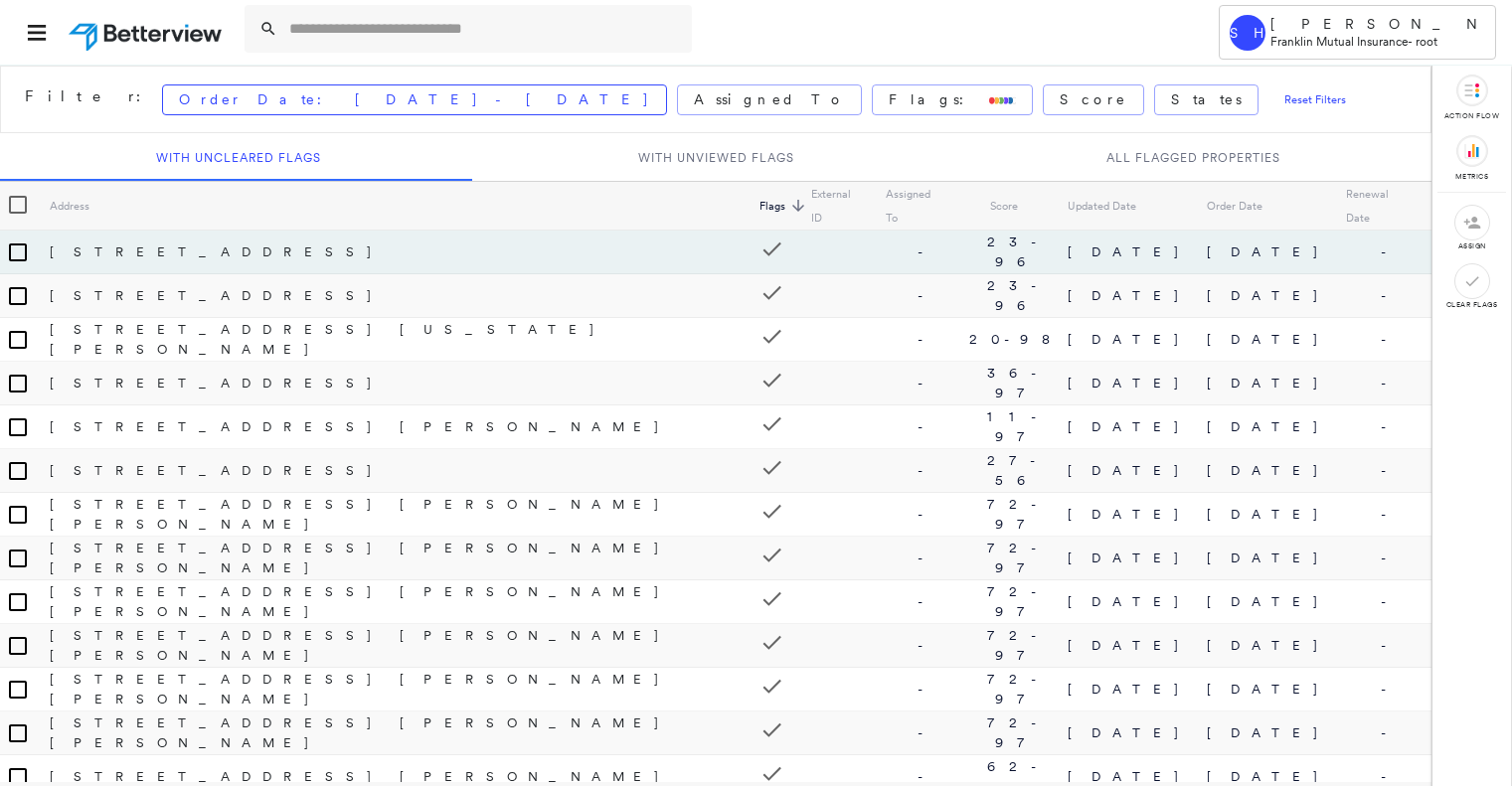 scroll, scrollTop: 0, scrollLeft: 0, axis: both 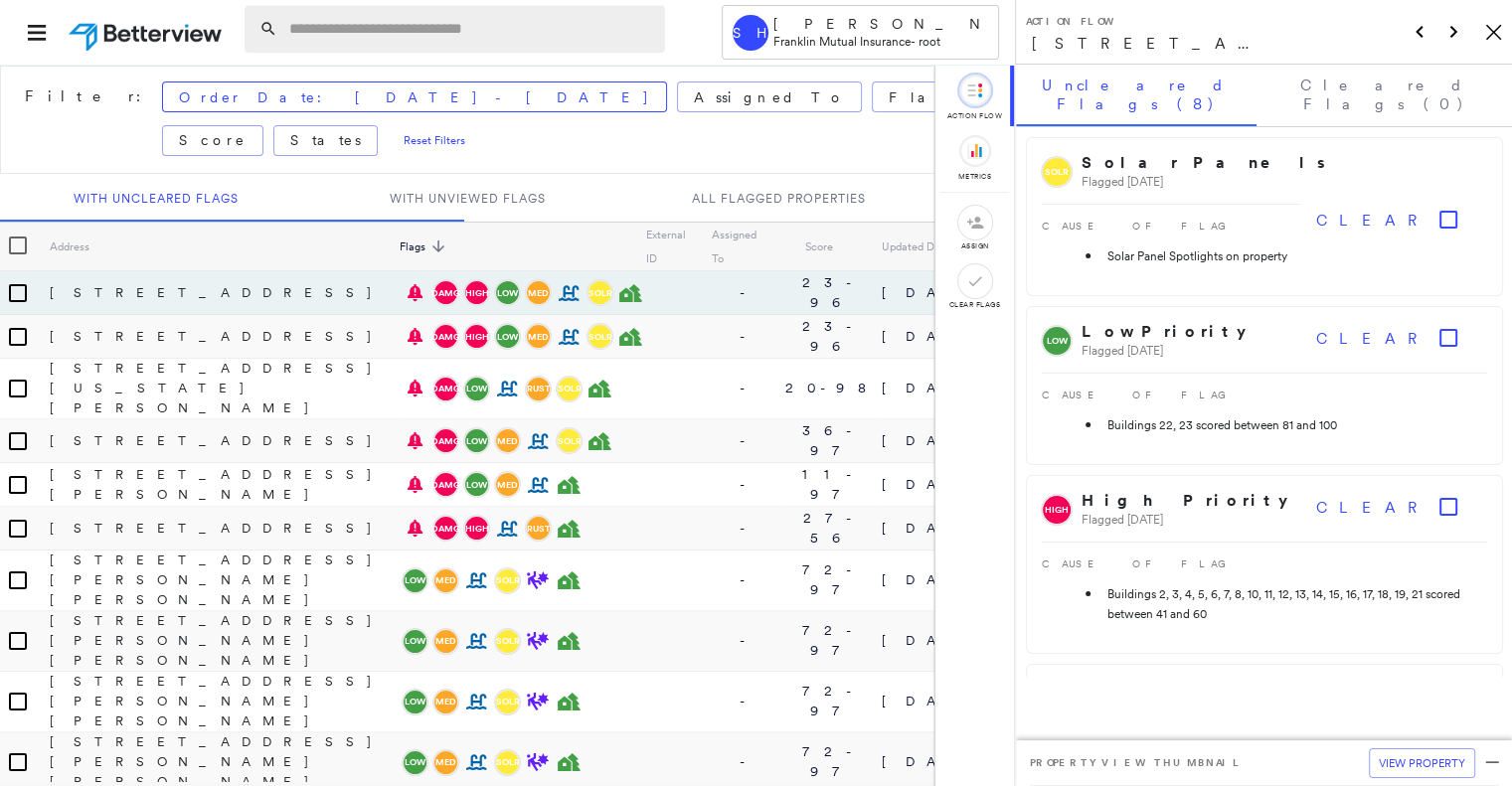 click at bounding box center [471, 29] 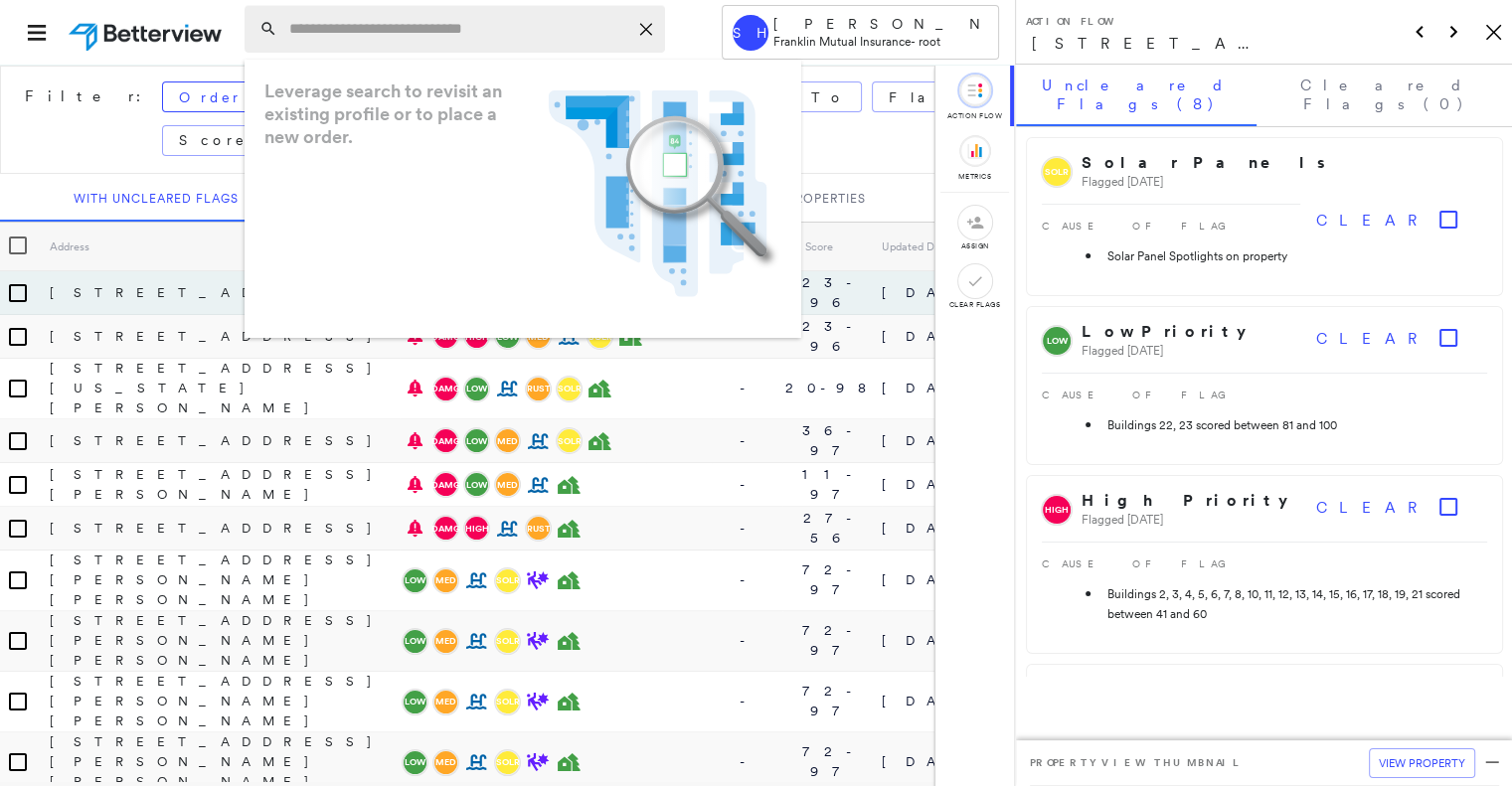 paste on "**********" 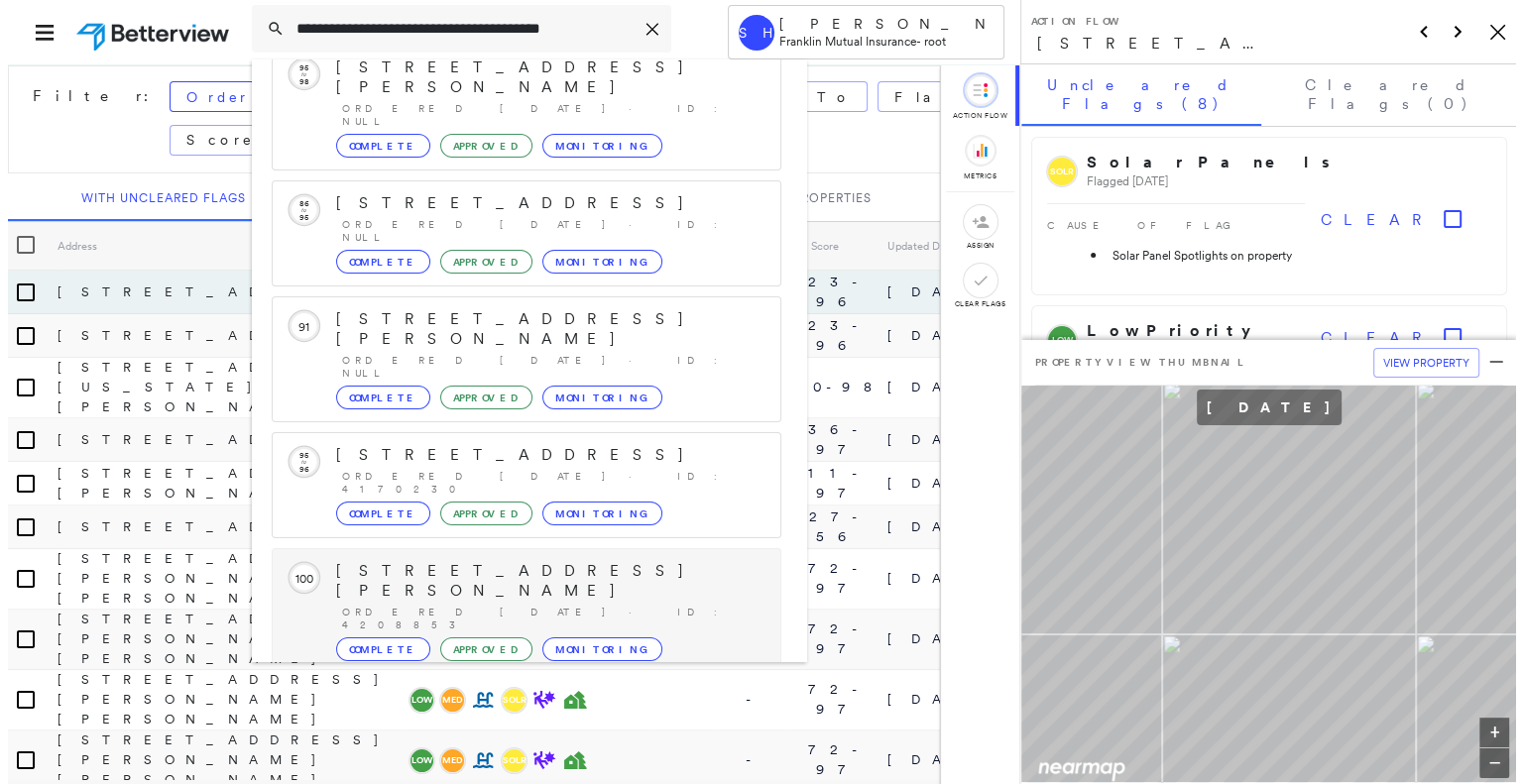 scroll, scrollTop: 206, scrollLeft: 0, axis: vertical 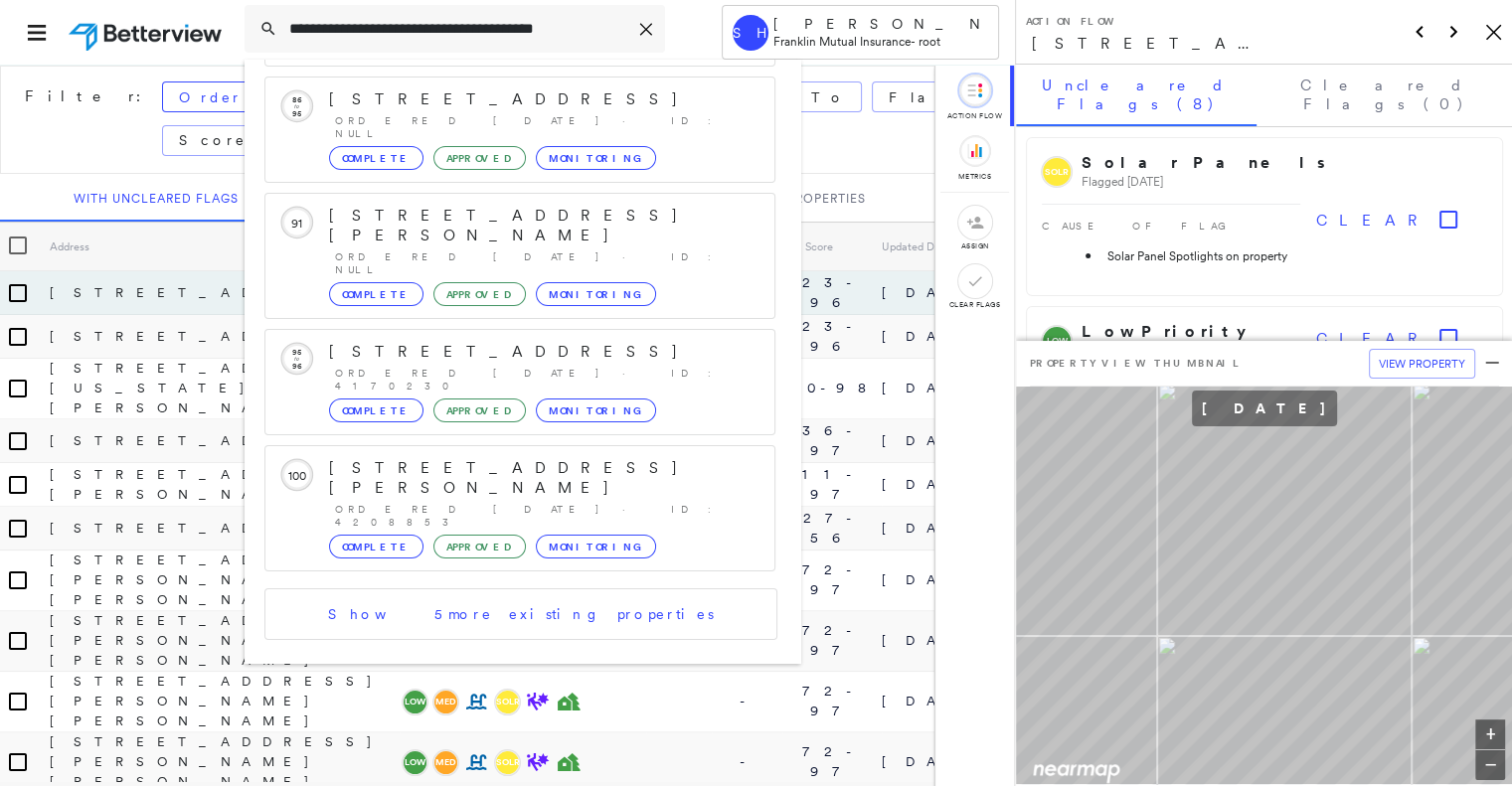 type on "**********" 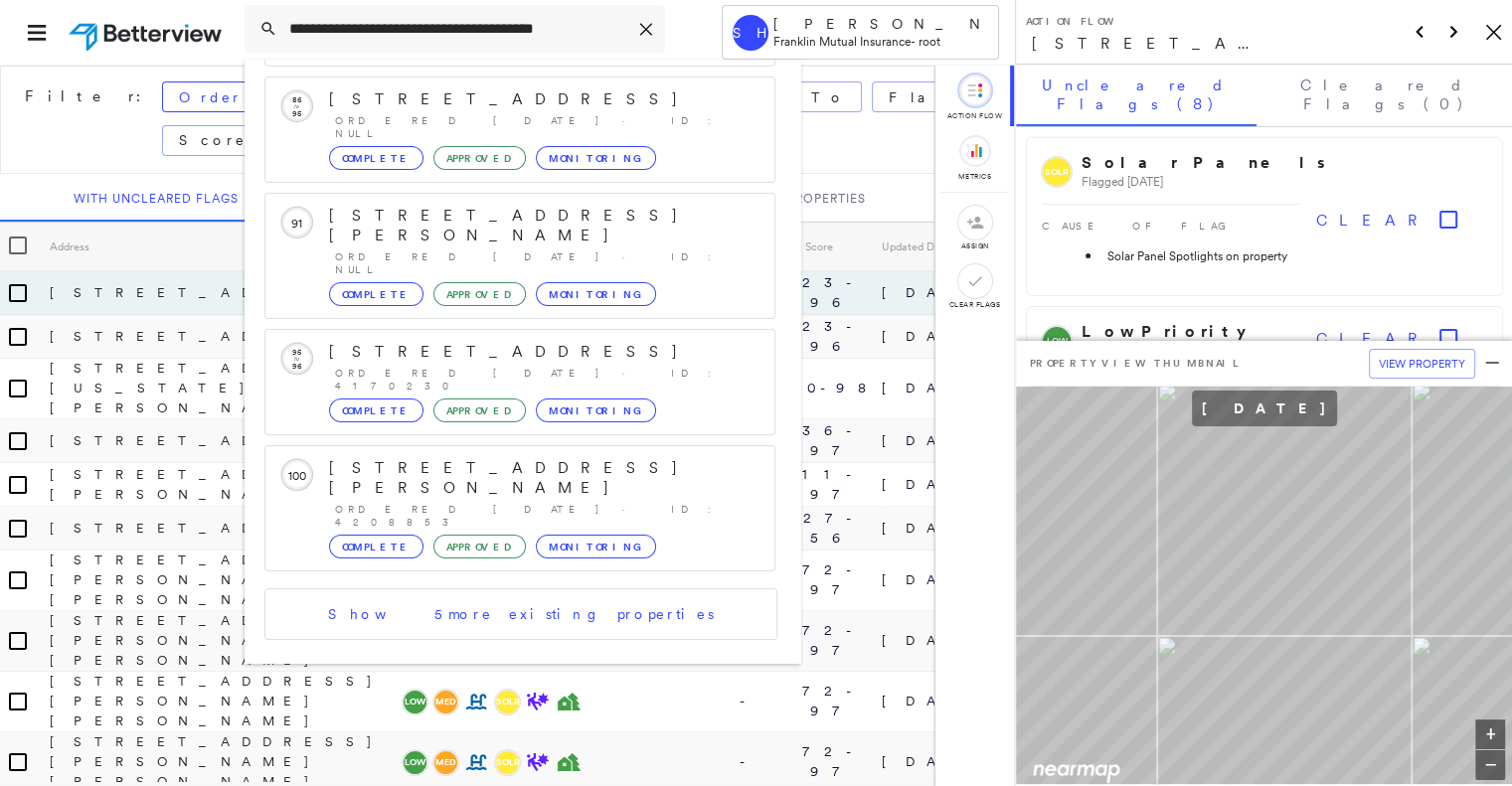 click on "[STREET_ADDRESS][PERSON_NAME] Group Created with Sketch." at bounding box center [520, 750] 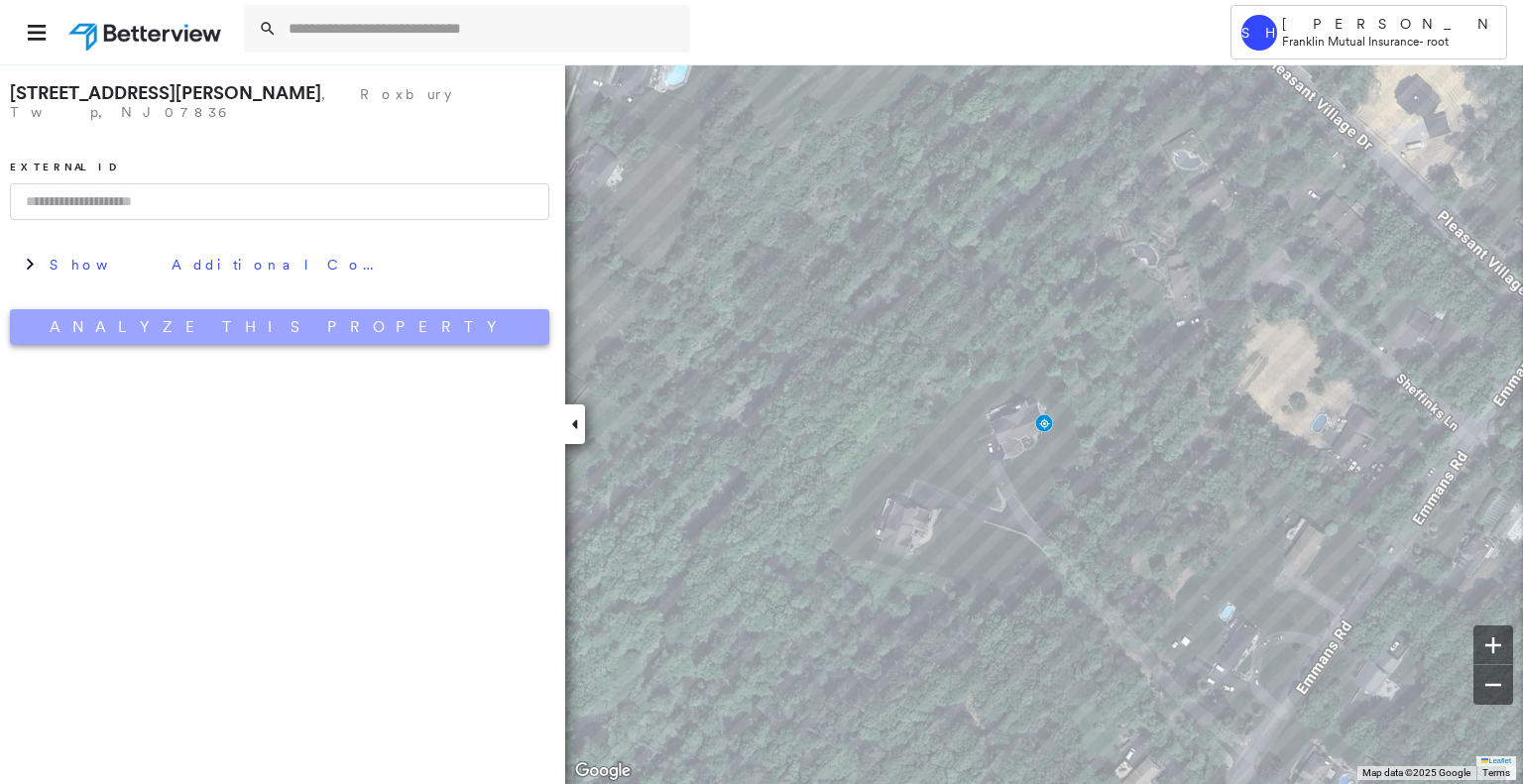 click on "Analyze This Property" at bounding box center [280, 327] 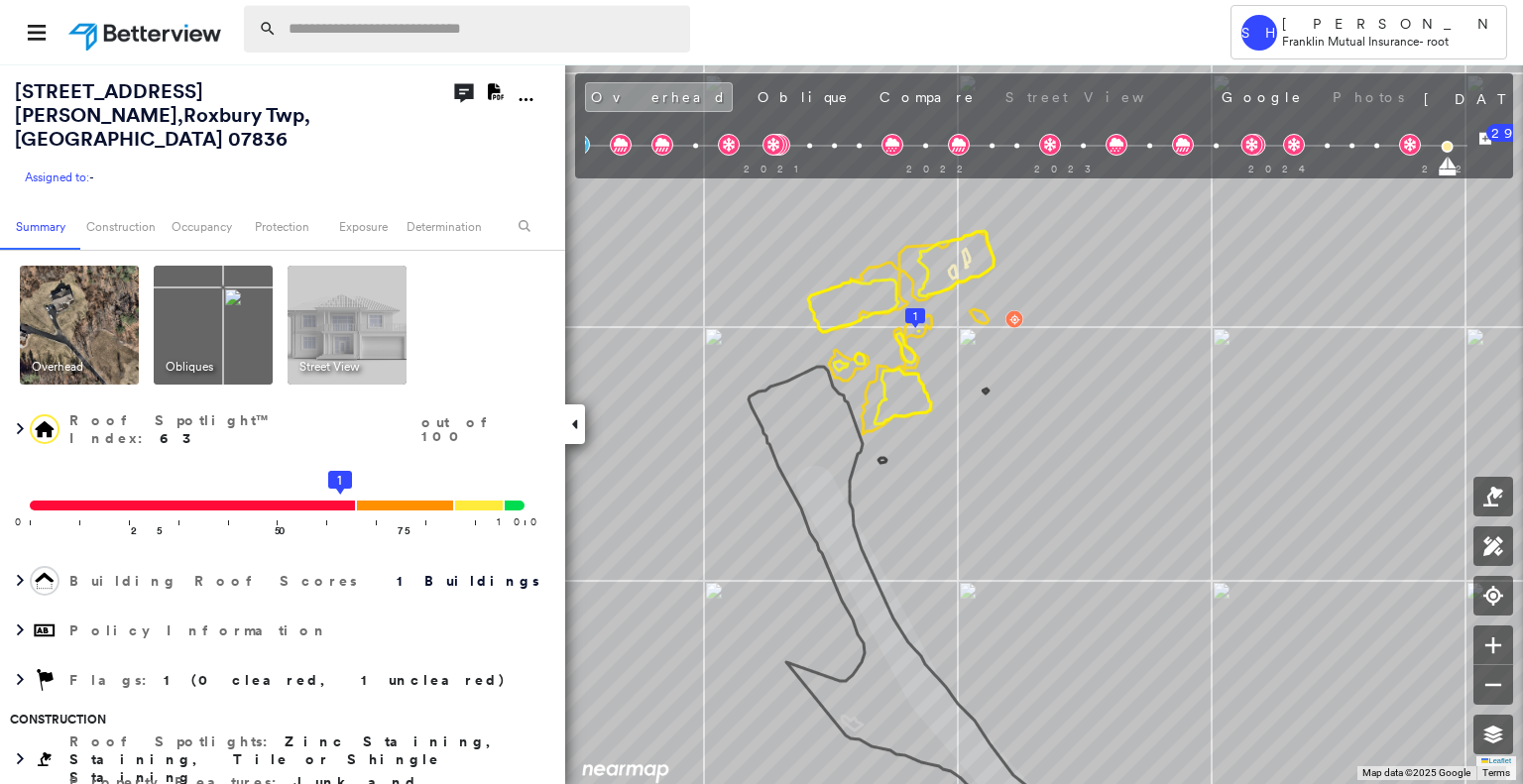 click at bounding box center (483, 29) 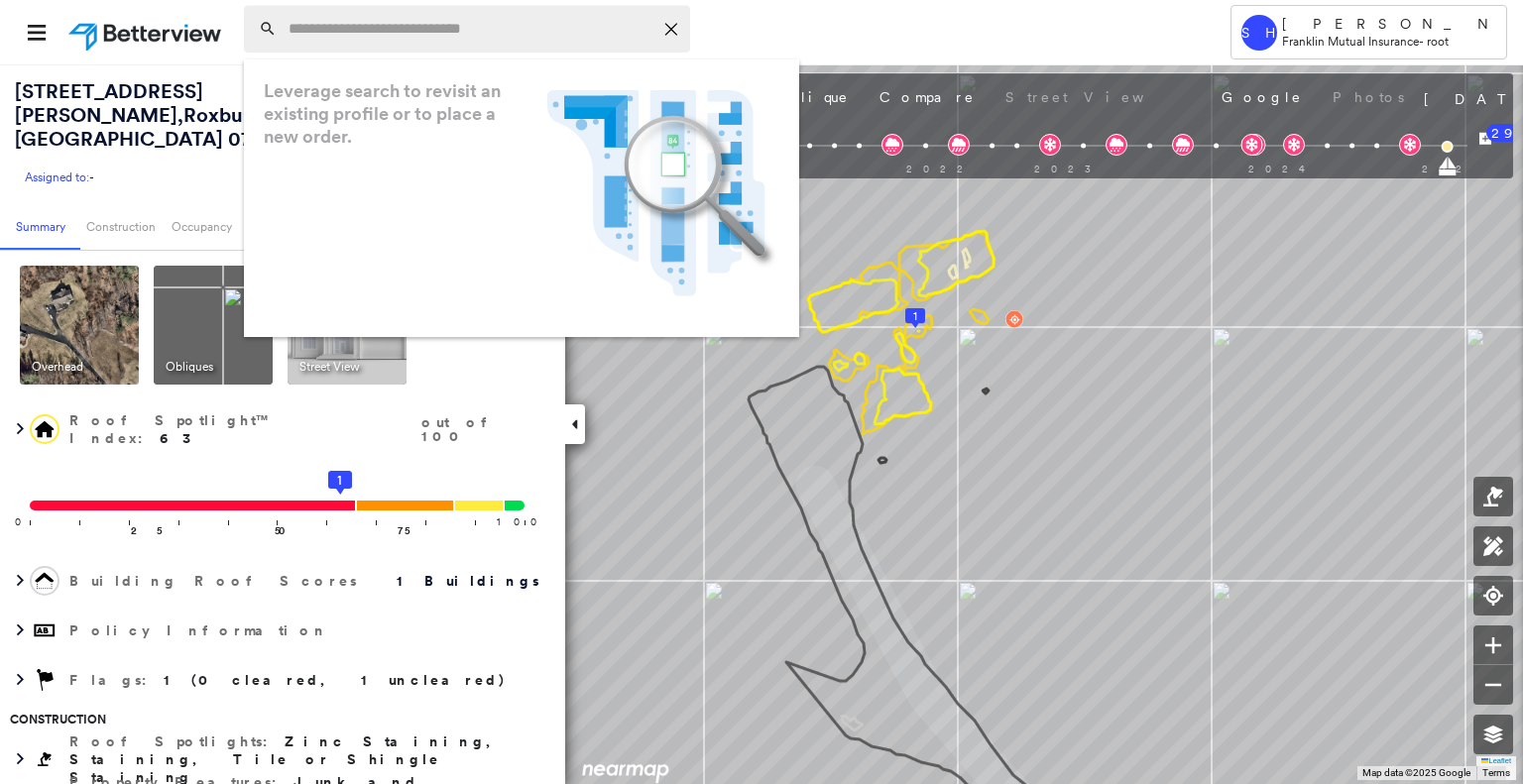paste on "**********" 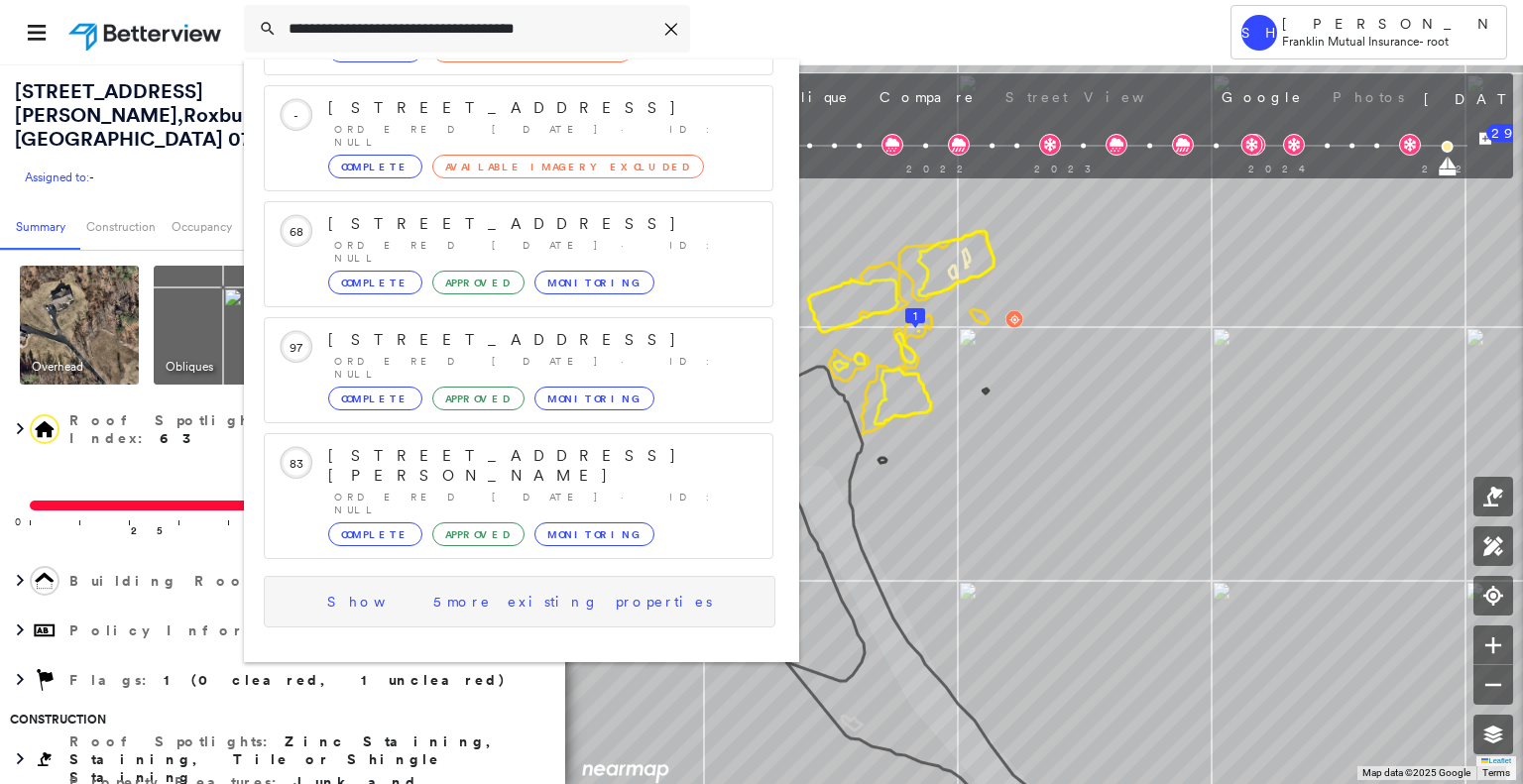 scroll, scrollTop: 198, scrollLeft: 0, axis: vertical 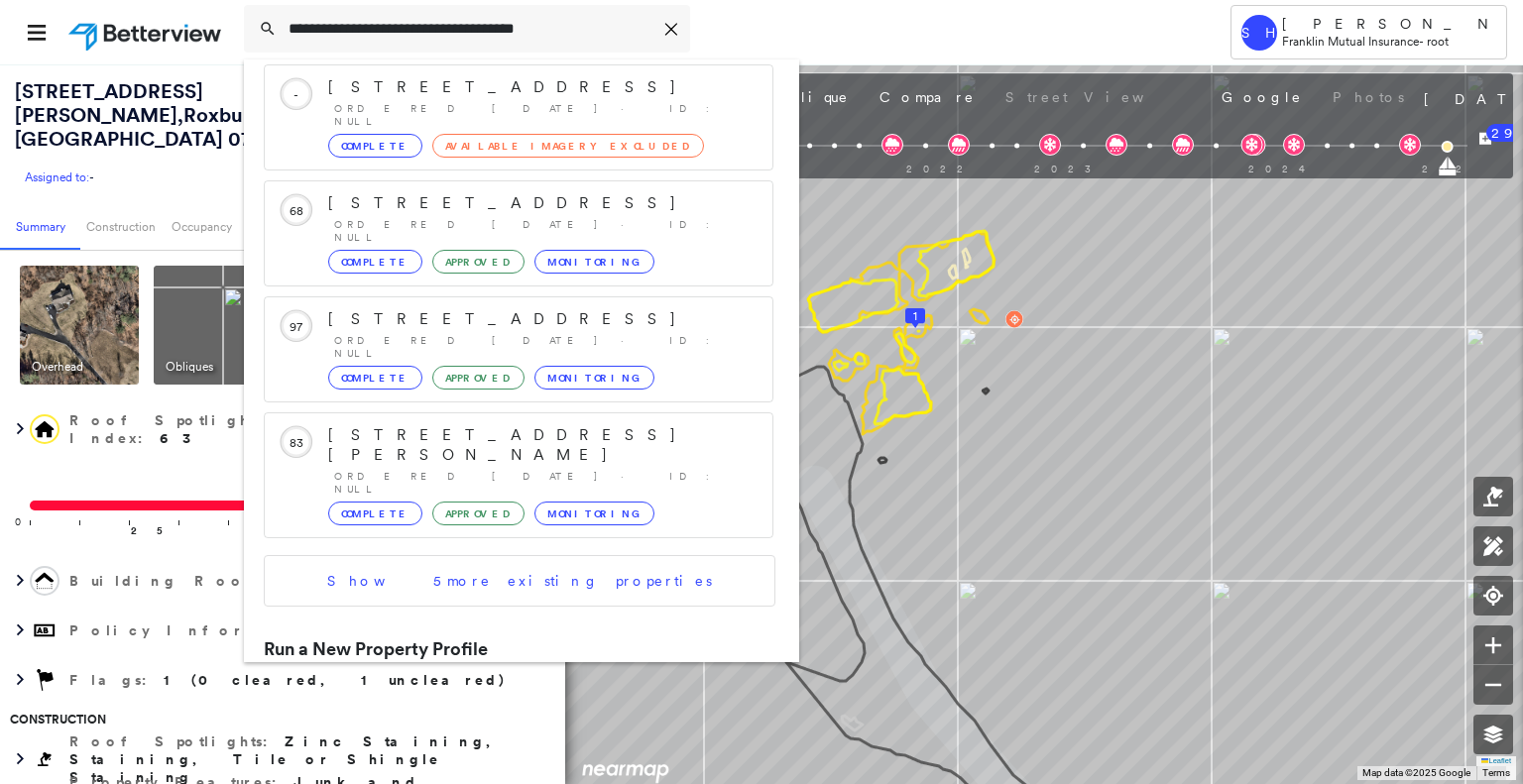 type on "**********" 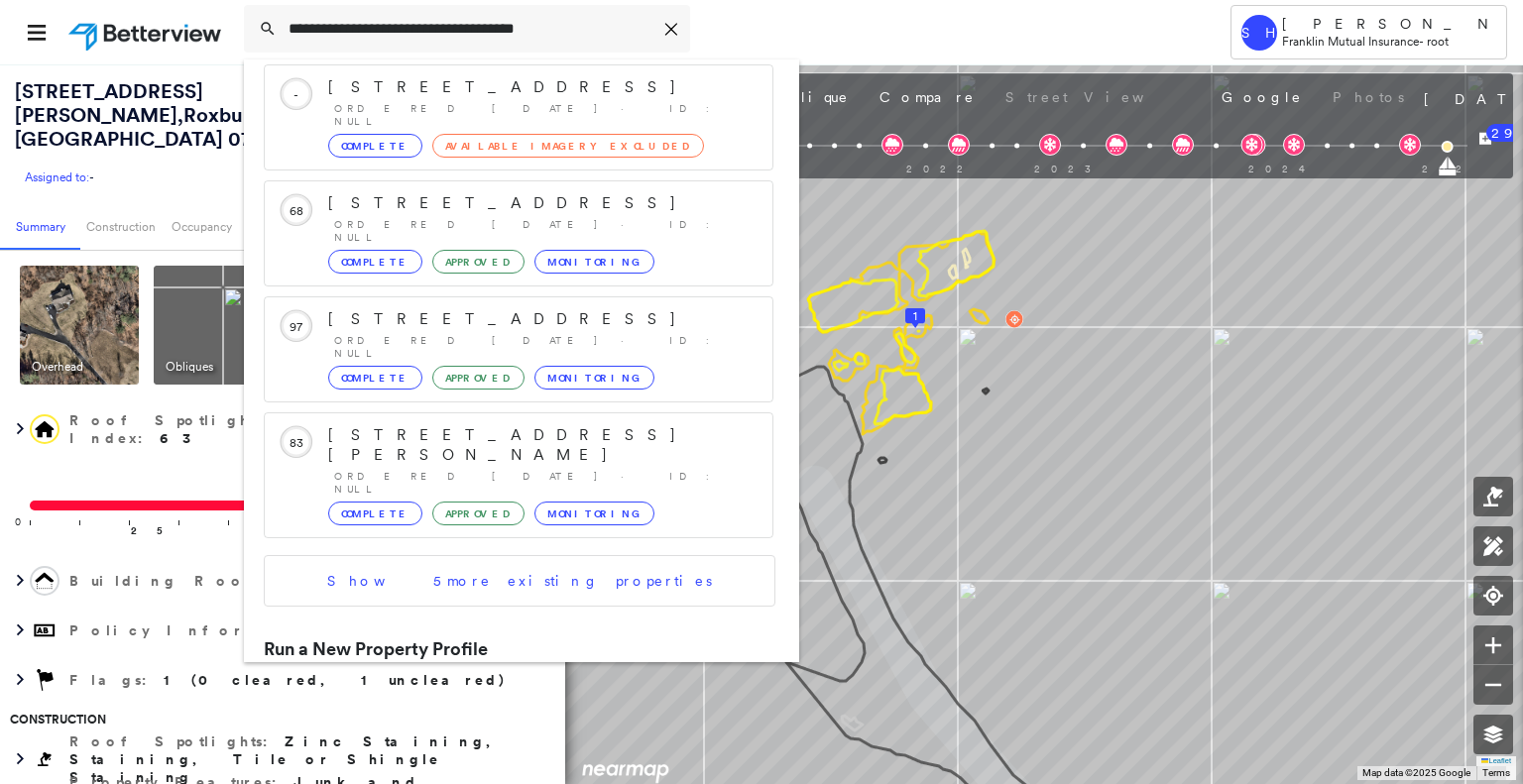 click on "Open an Existing Property Profile 30  result s Circled Text Icon - [STREET_ADDRESS] Ordered [DATE] · ID: null Complete No Imagery Coverage Circled Text Icon - [STREET_ADDRESS] Ordered [DATE] · ID: null Complete Available Imagery Excluded Circled Text Icon [STREET_ADDRESS] Ordered [DATE] · ID: null Complete Approved Monitoring Circled Text Icon 97 [STREET_ADDRESS] Ordered [DATE] · ID: null Complete Approved Monitoring Circled Text Icon [STREET_ADDRESS][PERSON_NAME] Ordered [DATE] · ID: null Complete Approved Monitoring Show  5  more existing properties   Run a New Property Profile 1 result - Click to order a Property Profile [STREET_ADDRESS] Group Created with Sketch." at bounding box center [522, 361] 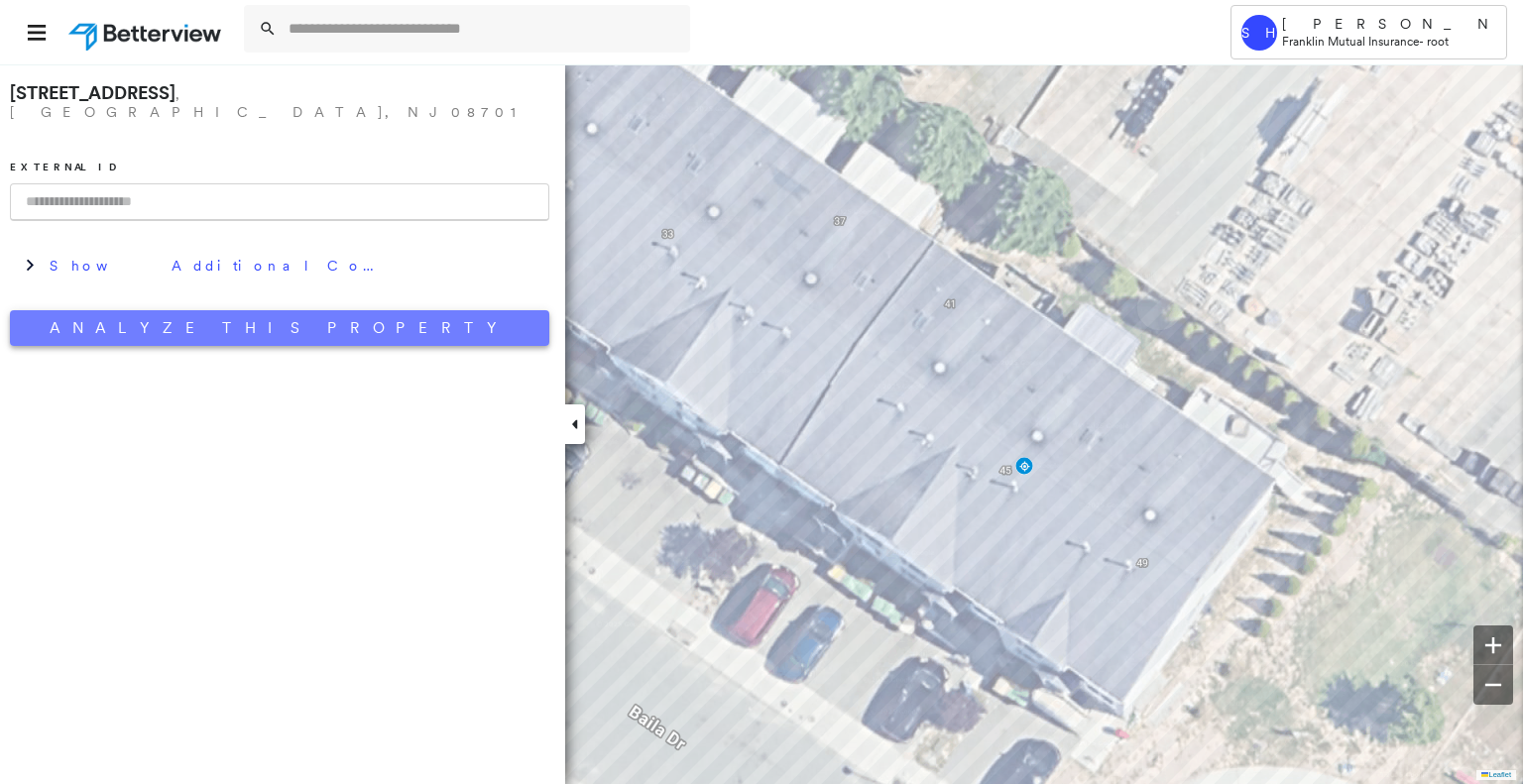 click on "Analyze This Property" at bounding box center [280, 328] 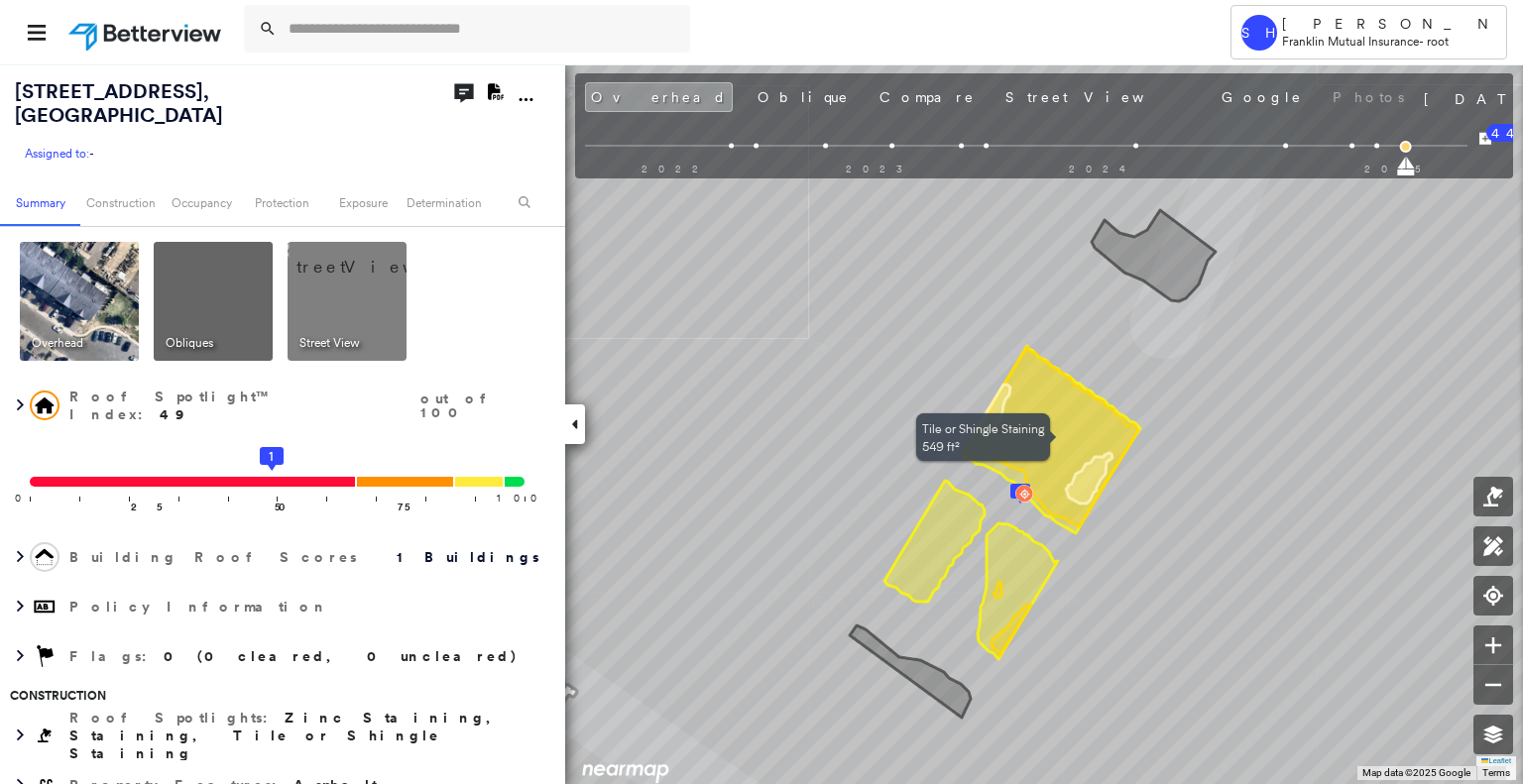 drag, startPoint x: 986, startPoint y: 384, endPoint x: 980, endPoint y: 287, distance: 97.18539 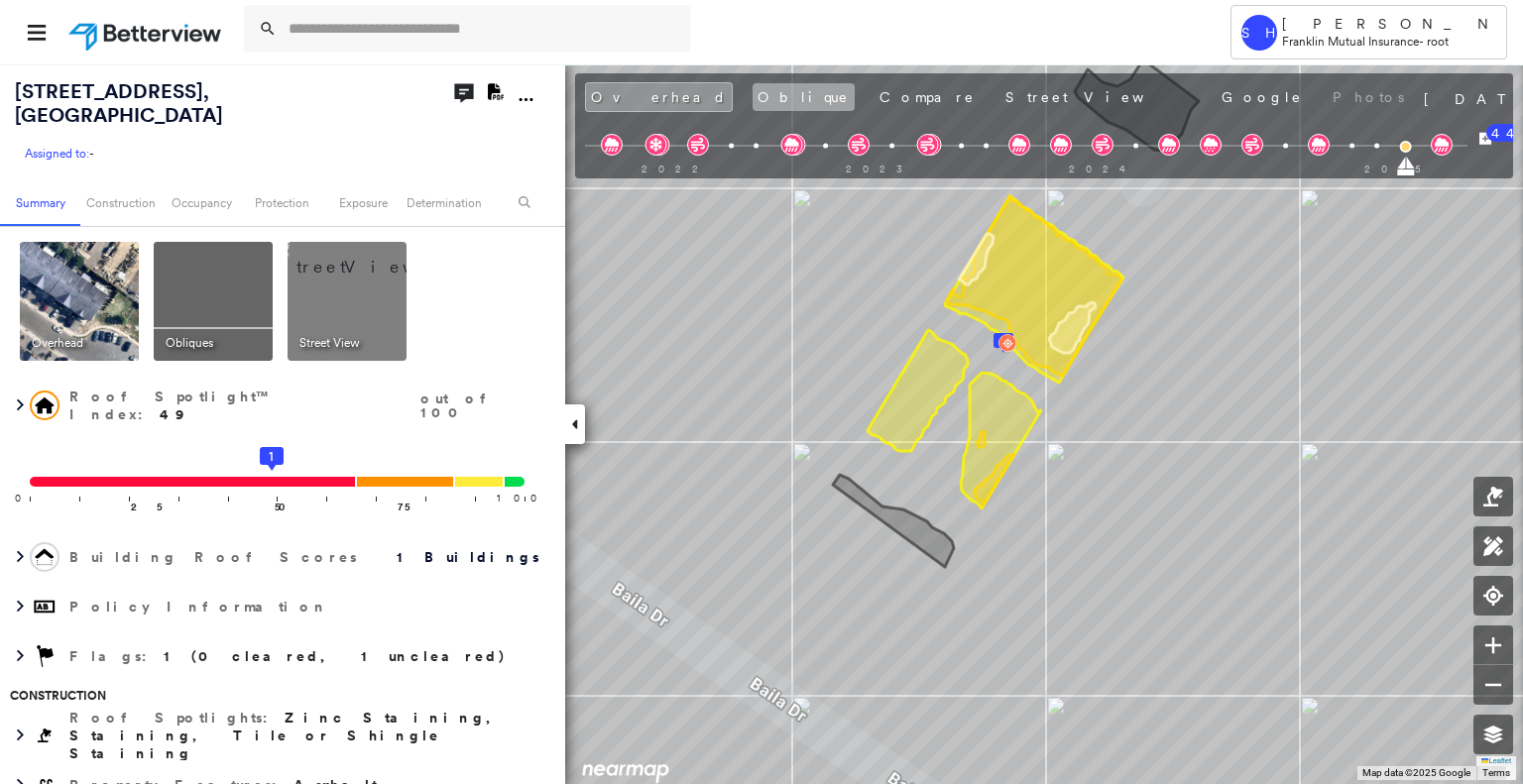 click on "Oblique" at bounding box center (803, 97) 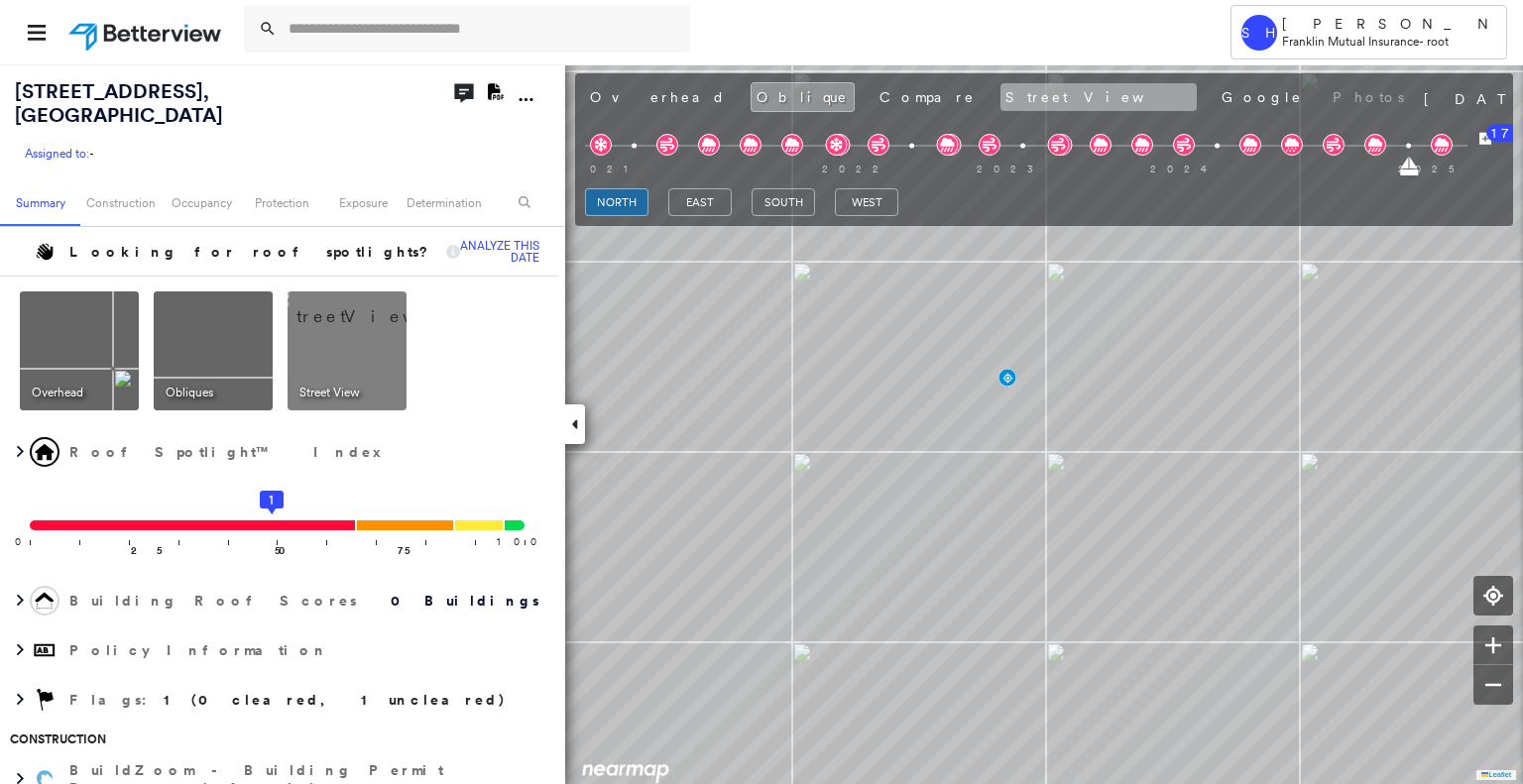 click on "Street View" at bounding box center (1099, 97) 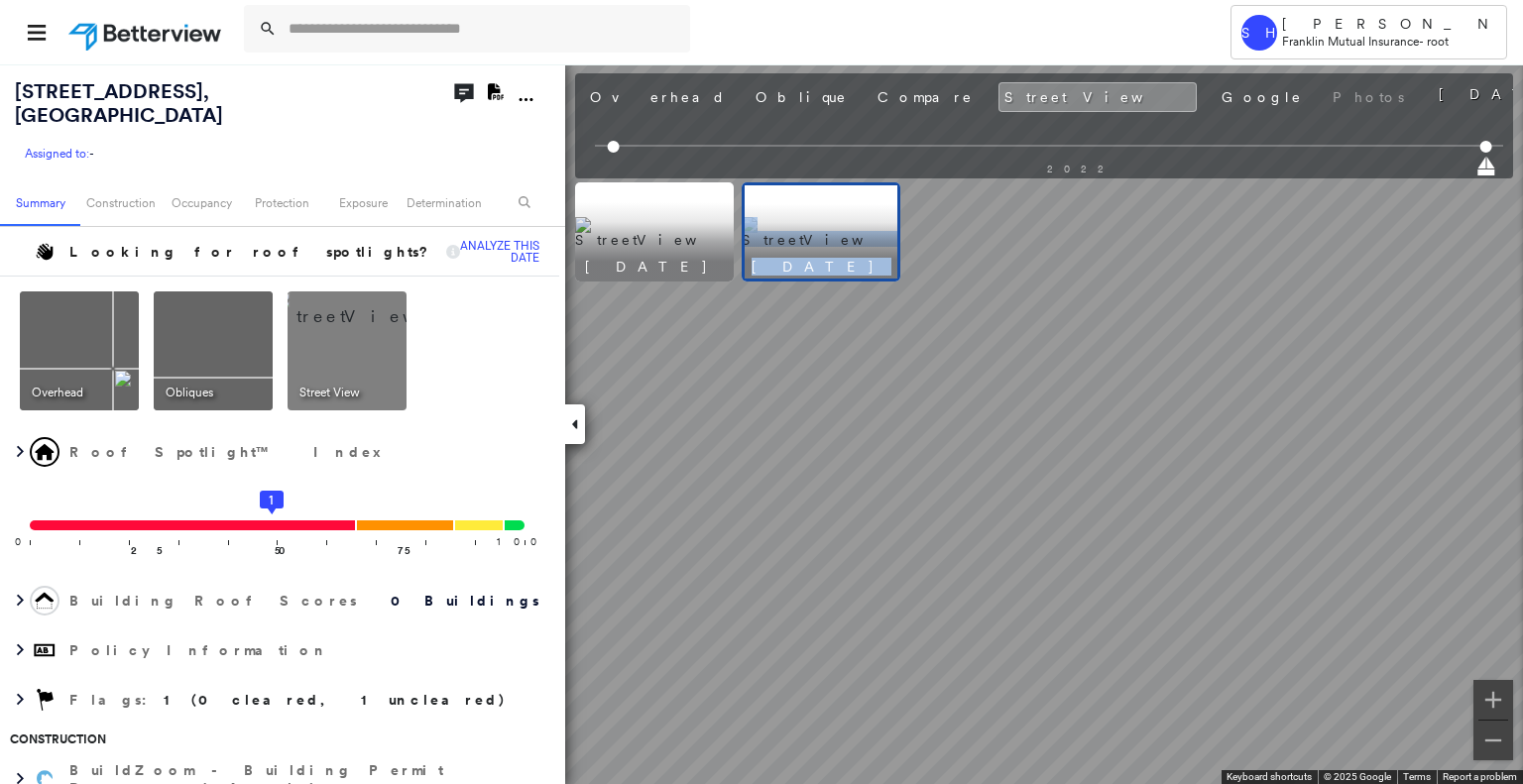 click on "[STREET_ADDRESS] Assigned to:  - Assigned to:  - Assigned to:  - Open Comments Download PDF Report Summary Construction Occupancy Protection Exposure Determination Looking for roof spotlights? Analyze this date Overhead Obliques Street View Roof Spotlight™ Index 0 100 25 50 1 75 Building Roof Scores 0 Buildings Policy Information Flags :  1 (0 cleared, 1 uncleared) Construction BuildZoom - Building Permit Data and Analysis Occupancy Place Detail Protection Exposure FEMA Risk Index Flood Regional Hazard: 3   out of  5 Additional Perils Determination Flags :  1 (0 cleared, 1 uncleared) Uncleared Flags (1) Cleared Flags  (0) HIGH High Priority Flagged [DATE] Clear Action Taken New Entry History Quote/New Business Terms & Conditions Added ACV Endorsement Added Cosmetic Endorsement Inspection/Loss Control Report Information Added to Inspection Survey Onsite Inspection Ordered Determined No Inspection Needed General Used Report to Further Agent/Insured Discussion Save Renewal General Save 44" at bounding box center (762, 423) 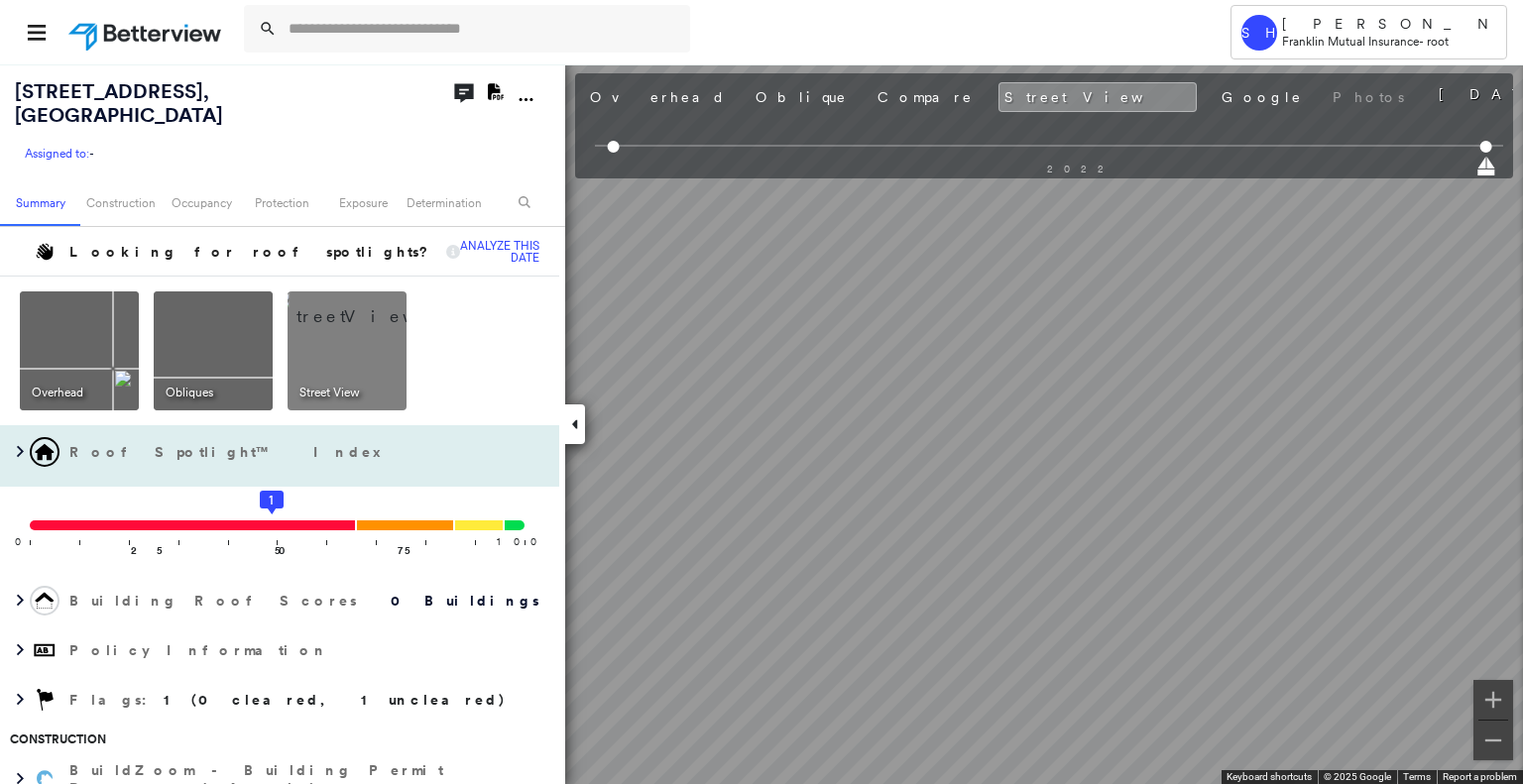 drag, startPoint x: 979, startPoint y: 289, endPoint x: 454, endPoint y: 468, distance: 554.6765 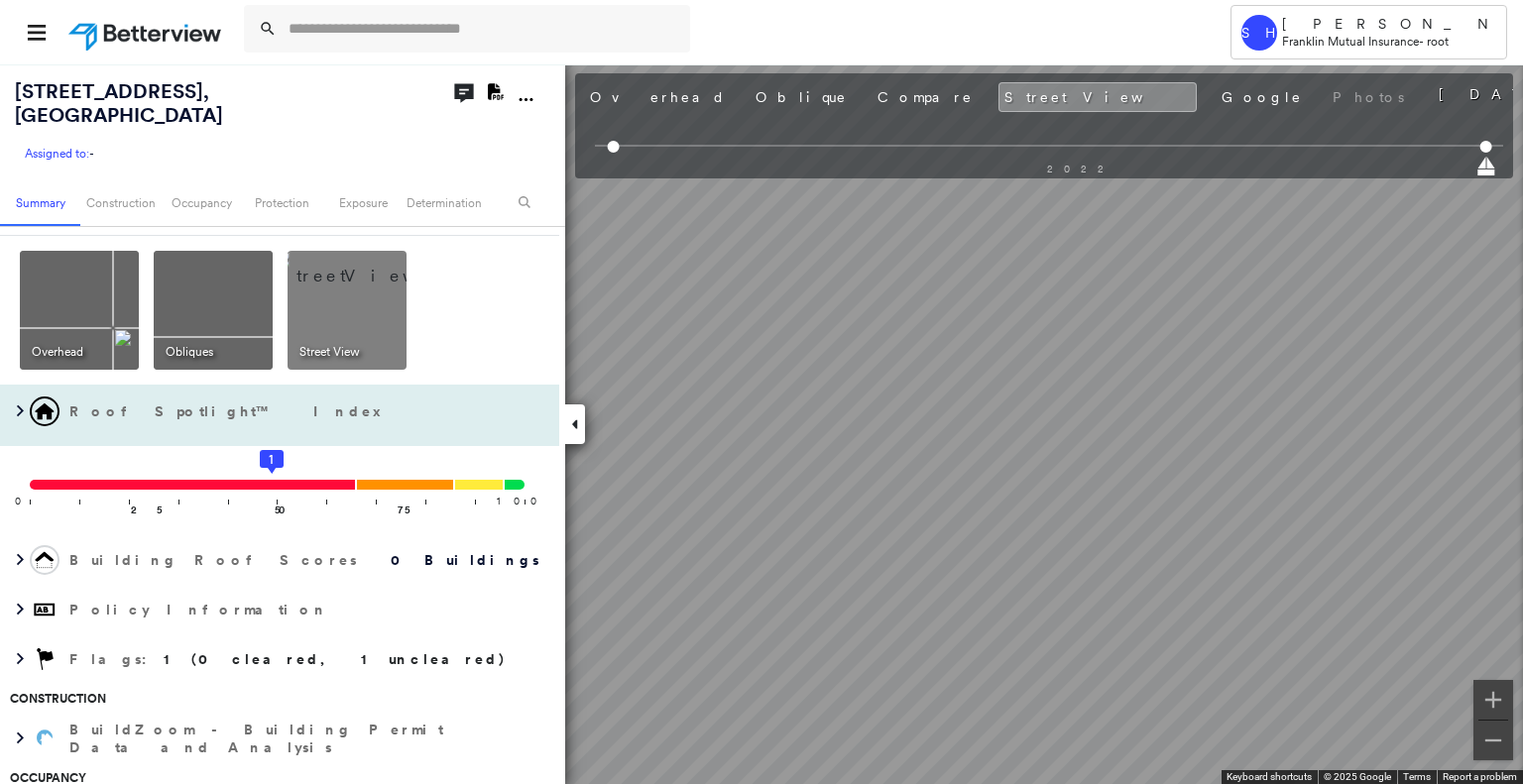 scroll, scrollTop: 0, scrollLeft: 0, axis: both 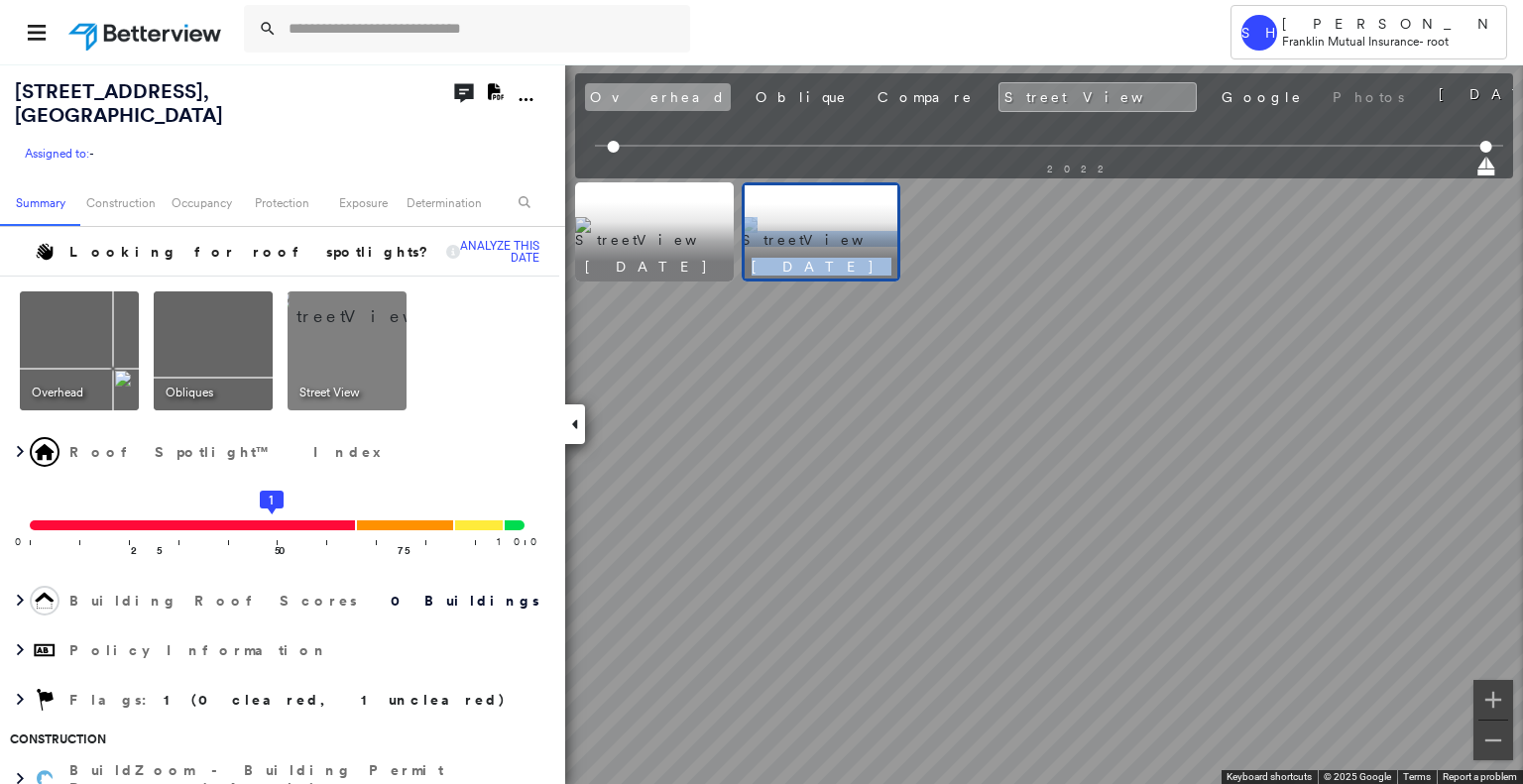 drag, startPoint x: 643, startPoint y: 85, endPoint x: 731, endPoint y: 160, distance: 115.62439 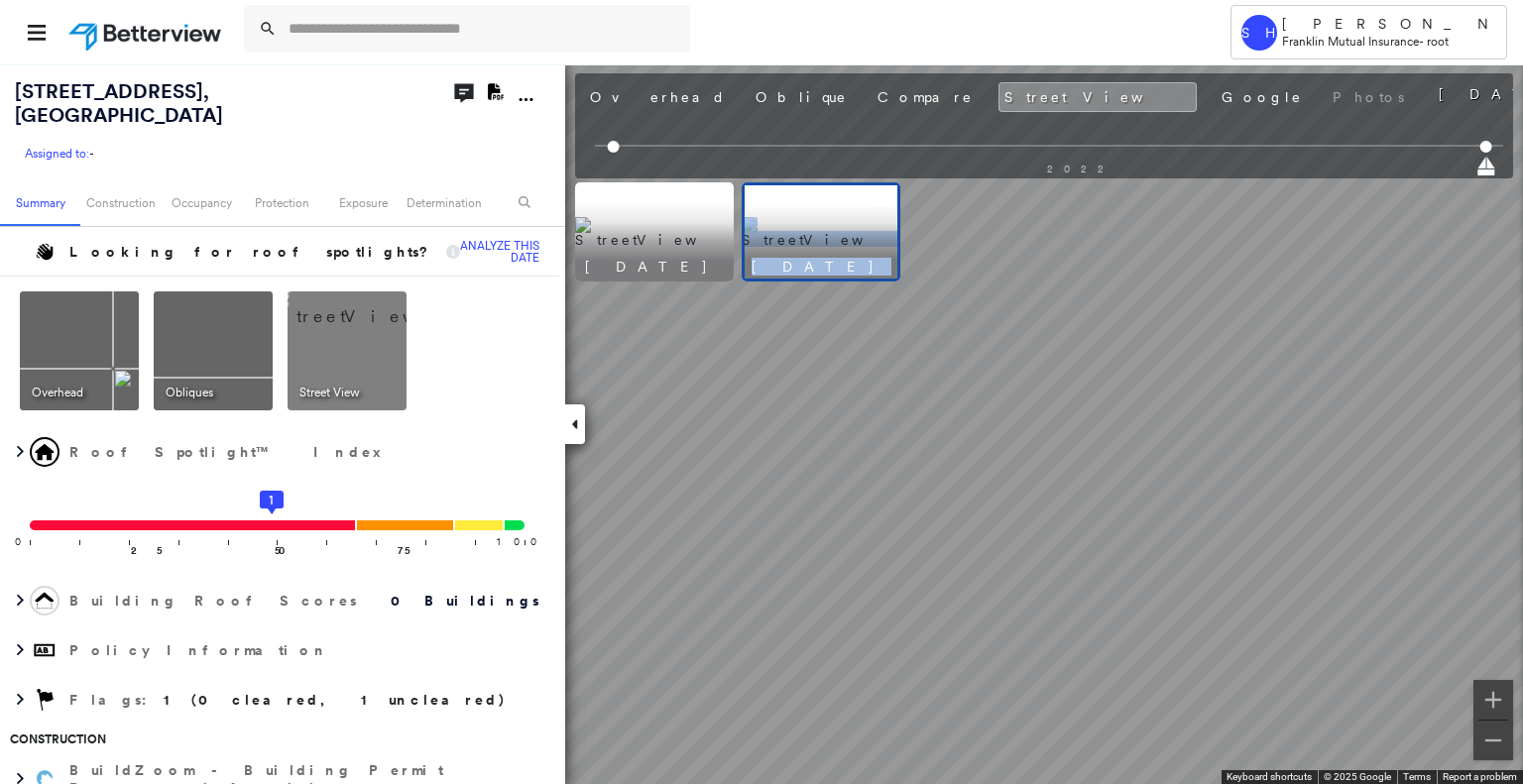 click on "Overhead" at bounding box center (657, 97) 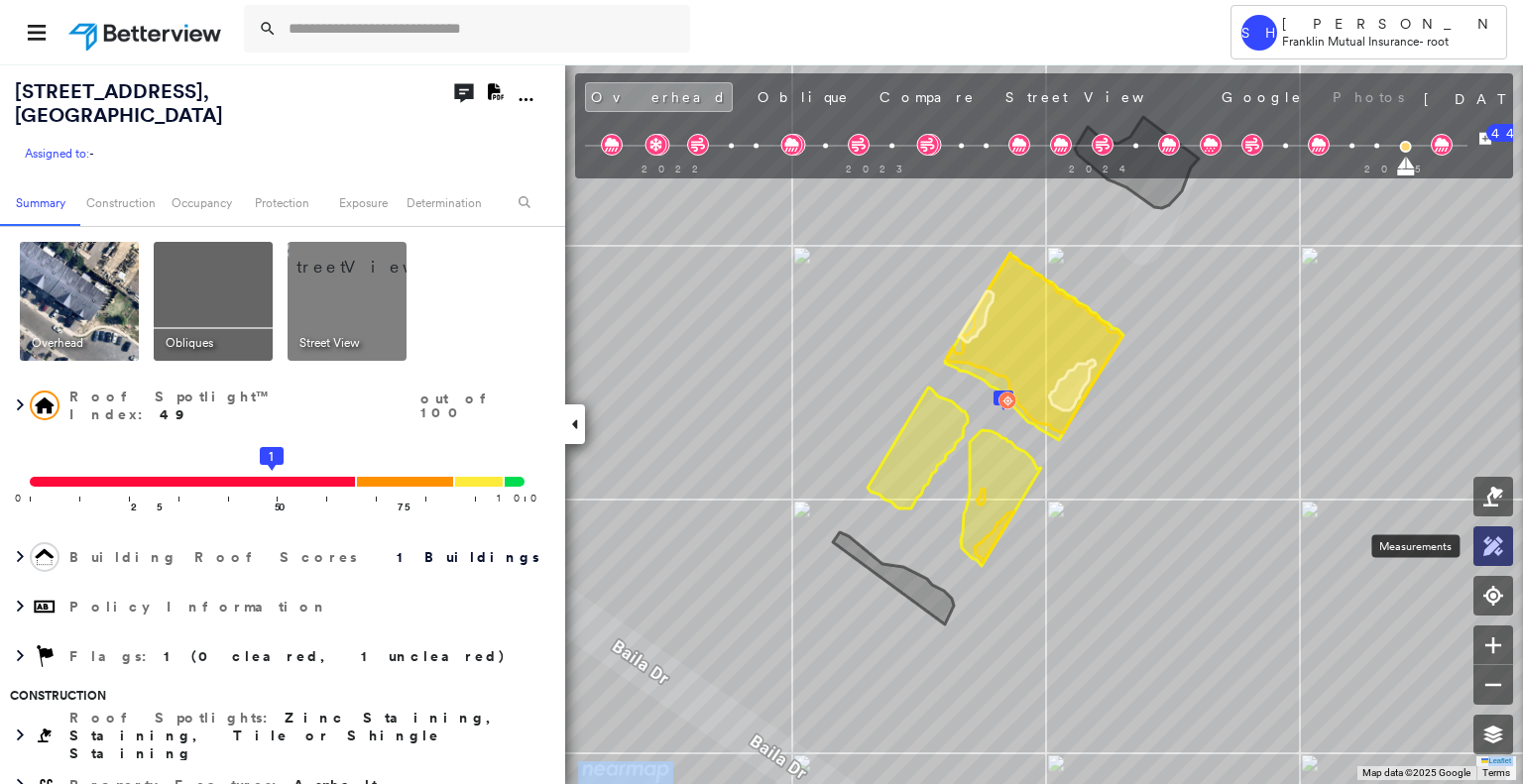 click 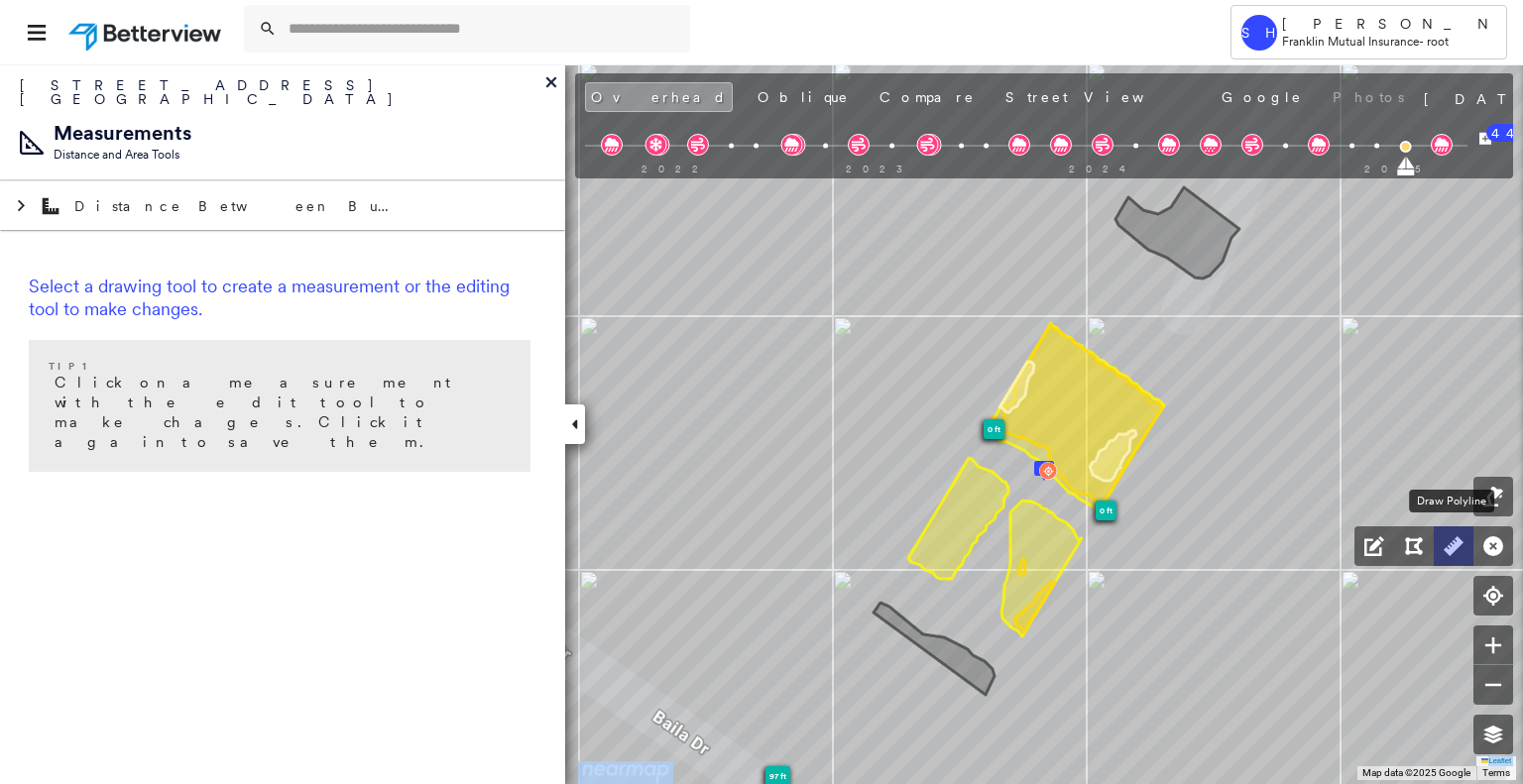 click 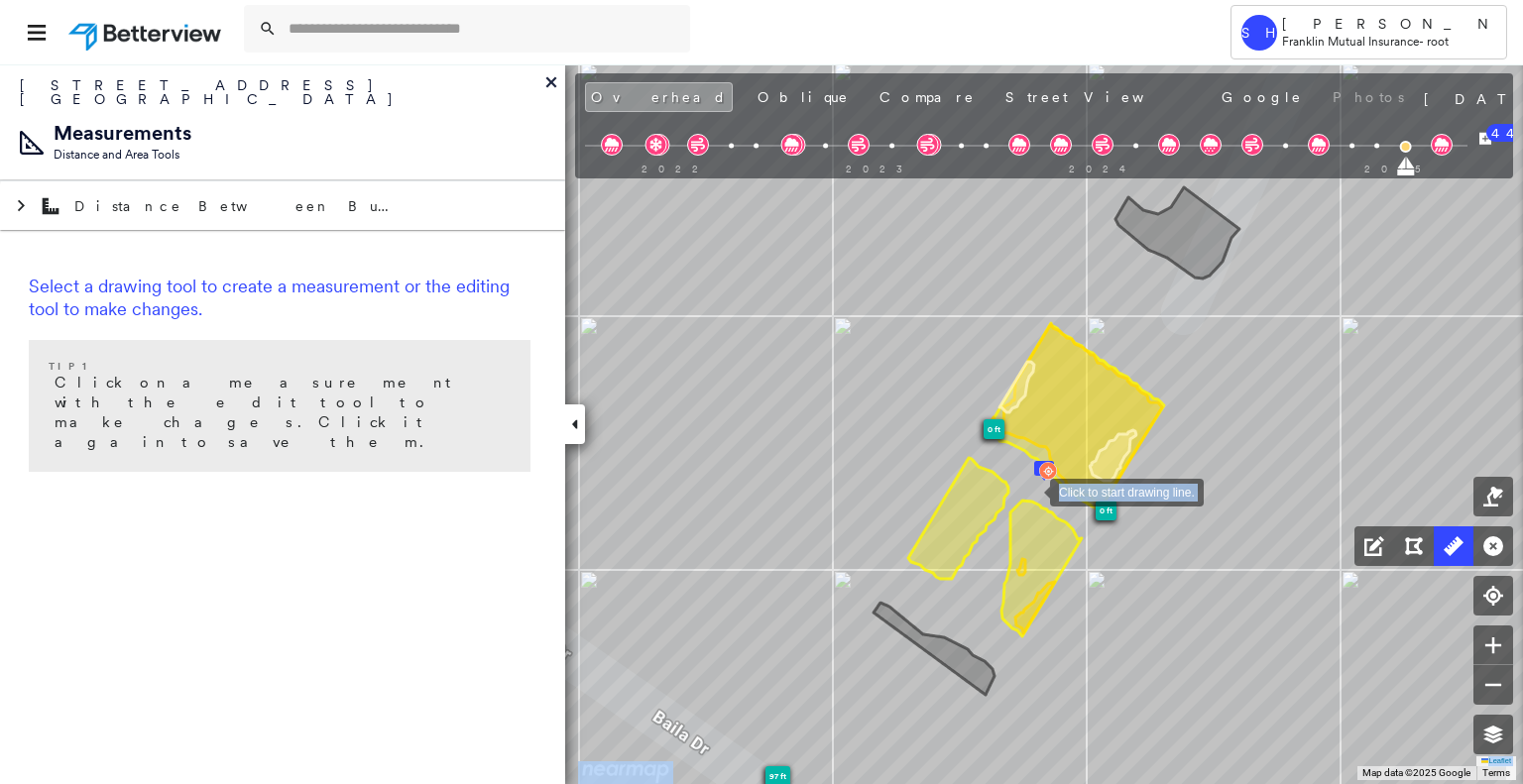 click at bounding box center [1030, 491] 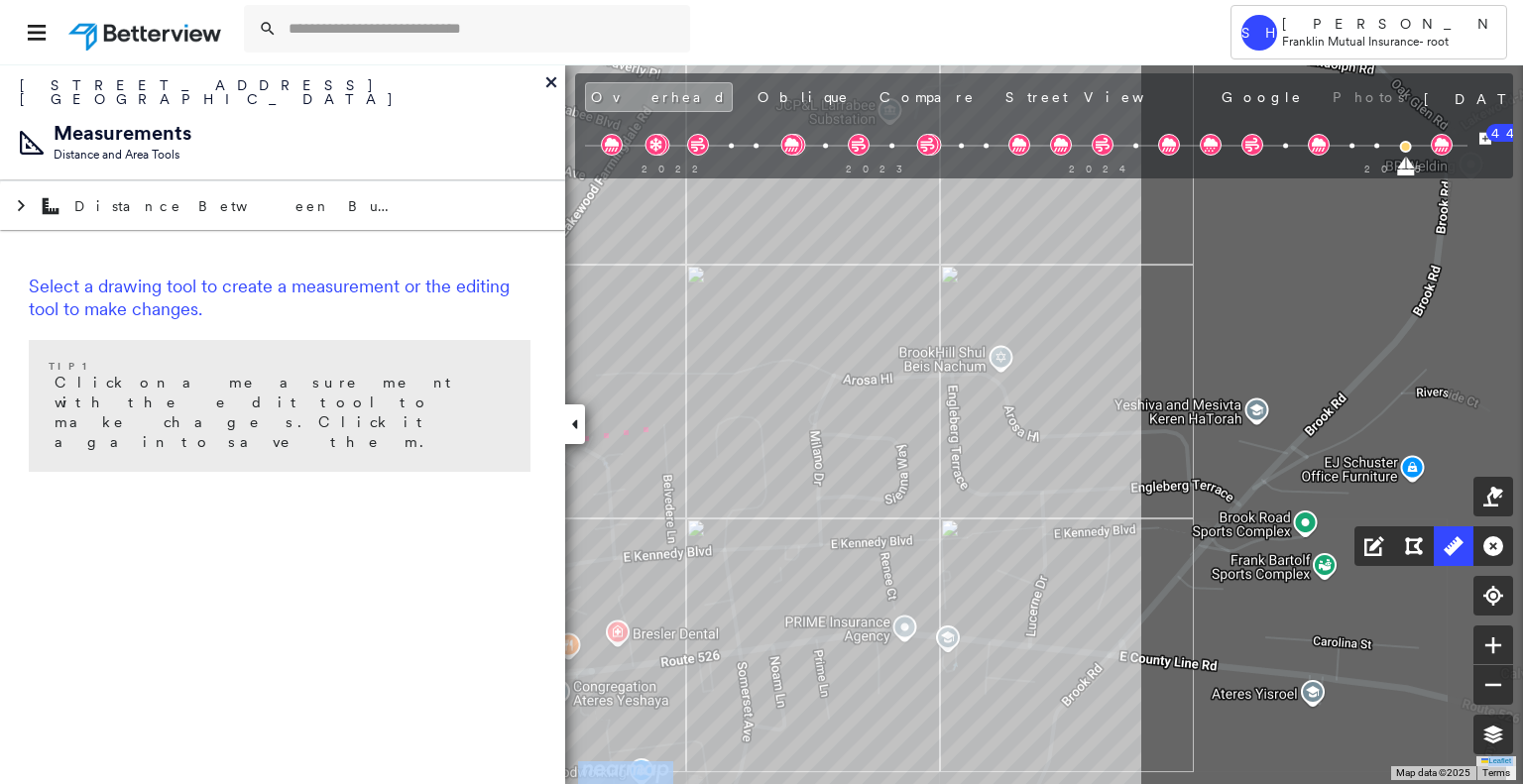 click on "1
97 ft
0 ft
0 ft
304 m Click to continue drawing line." at bounding box center [-493, 120] 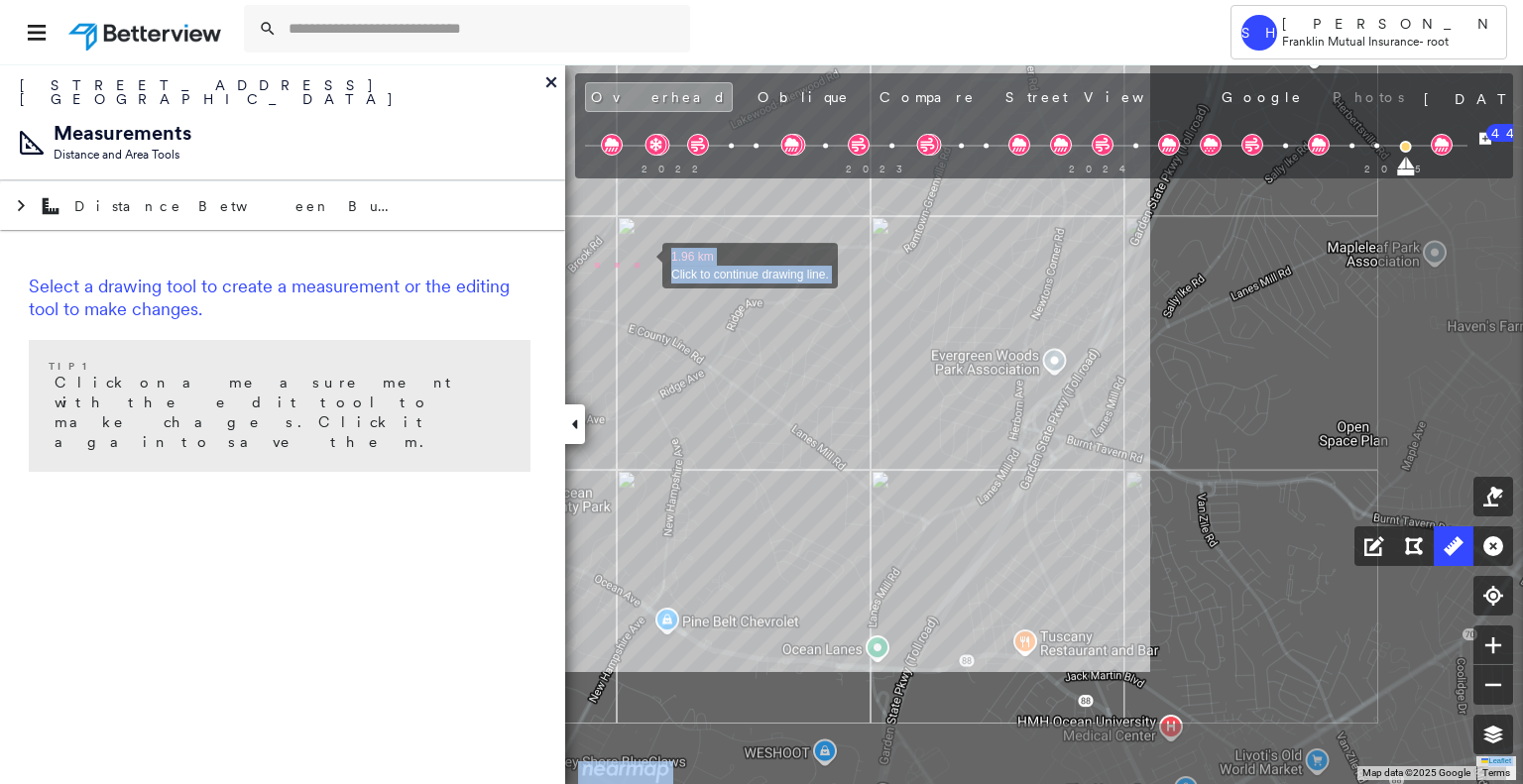 drag, startPoint x: 1182, startPoint y: 449, endPoint x: 641, endPoint y: 268, distance: 570.47524 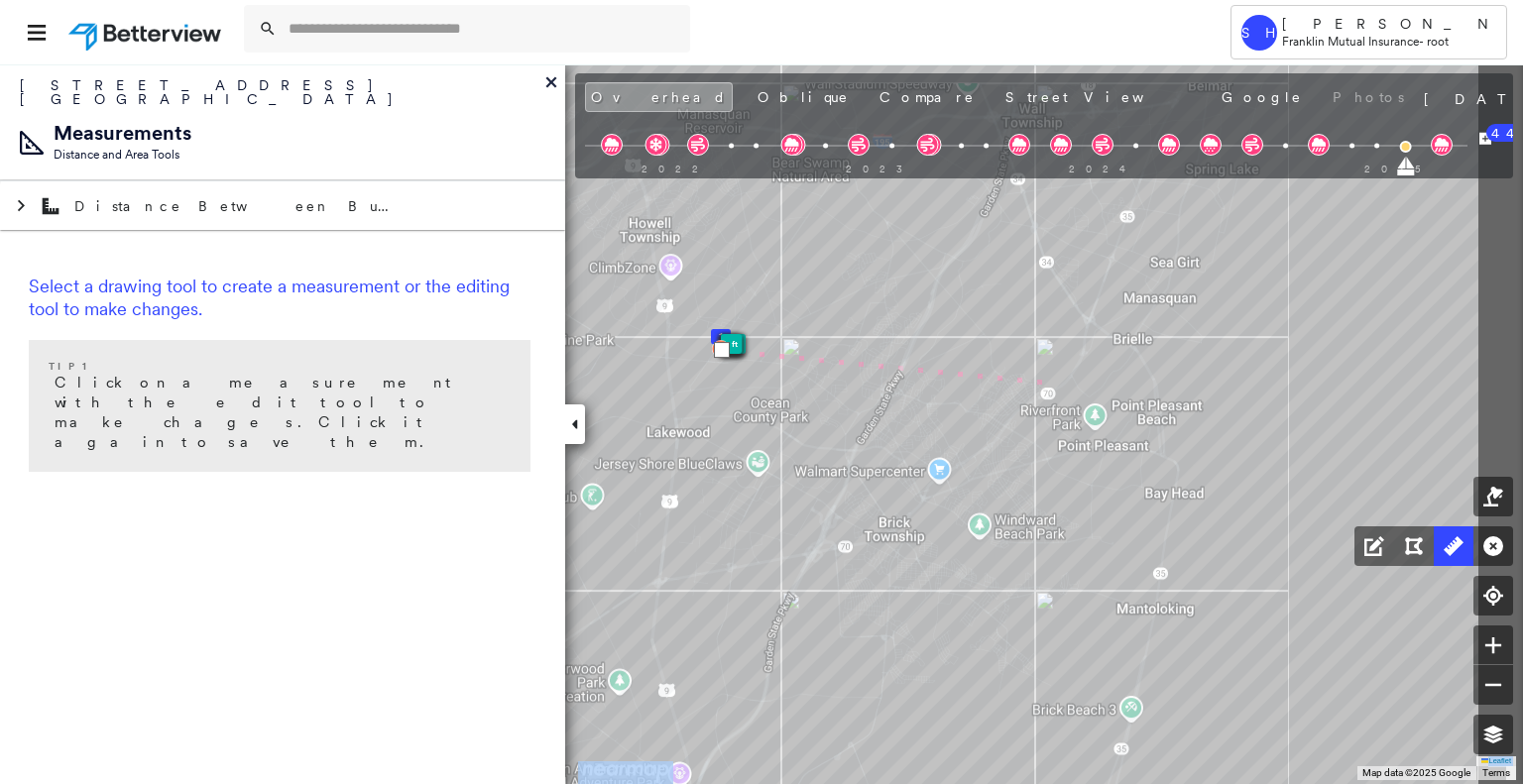 drag, startPoint x: 1273, startPoint y: 417, endPoint x: 1016, endPoint y: 371, distance: 261.08428 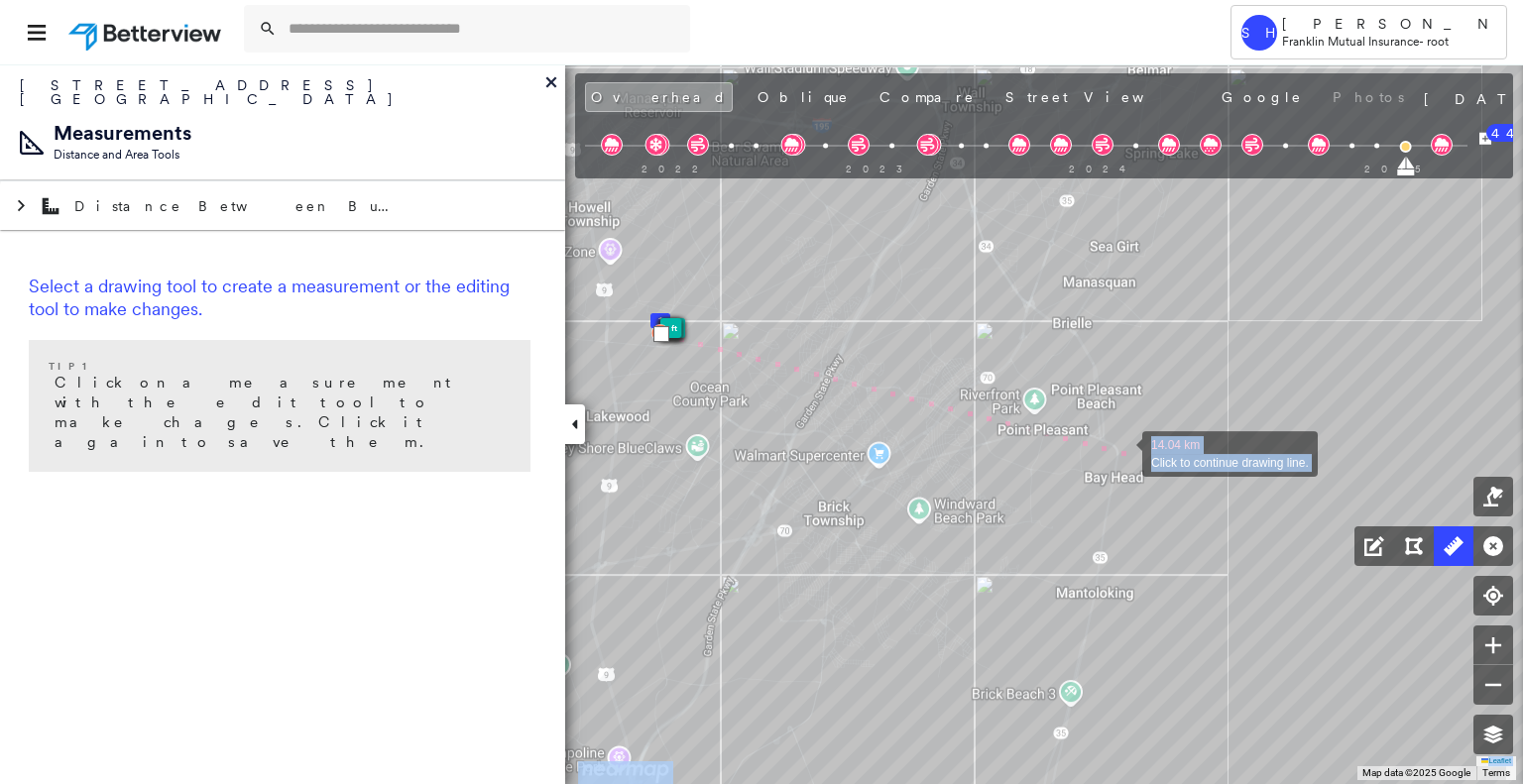 click at bounding box center [1122, 452] 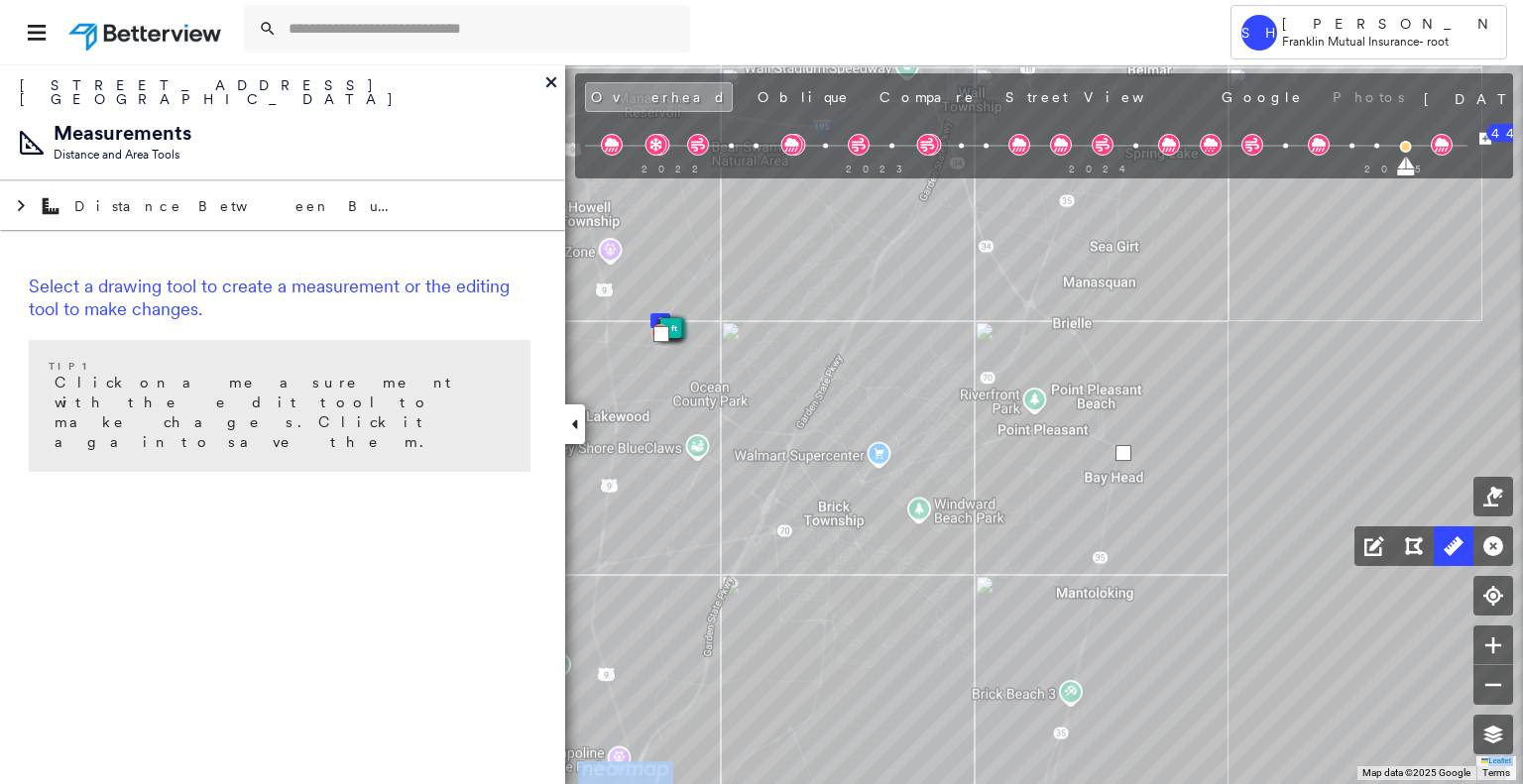 click at bounding box center [1123, 453] 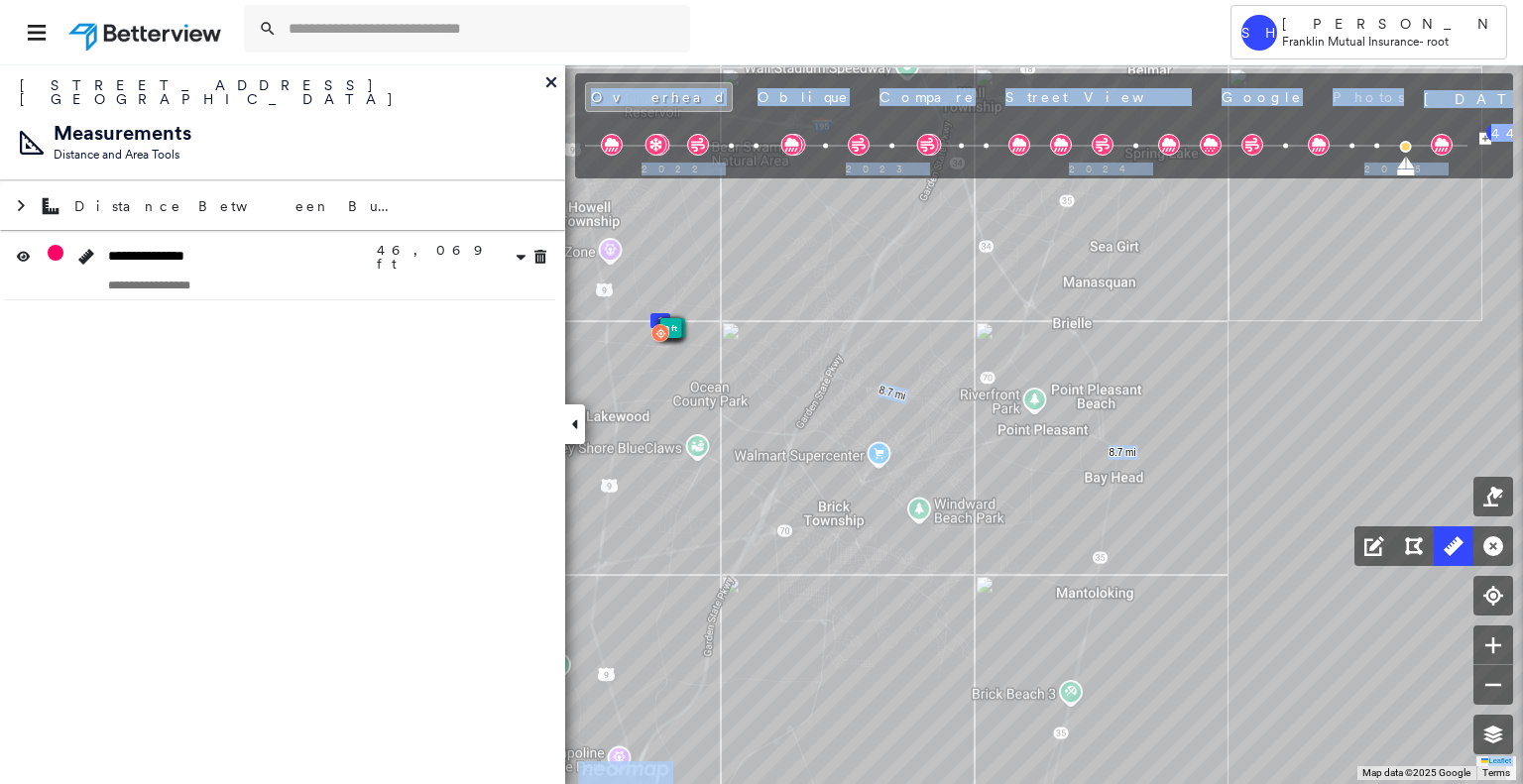 click on "**********" at bounding box center (283, 423) 